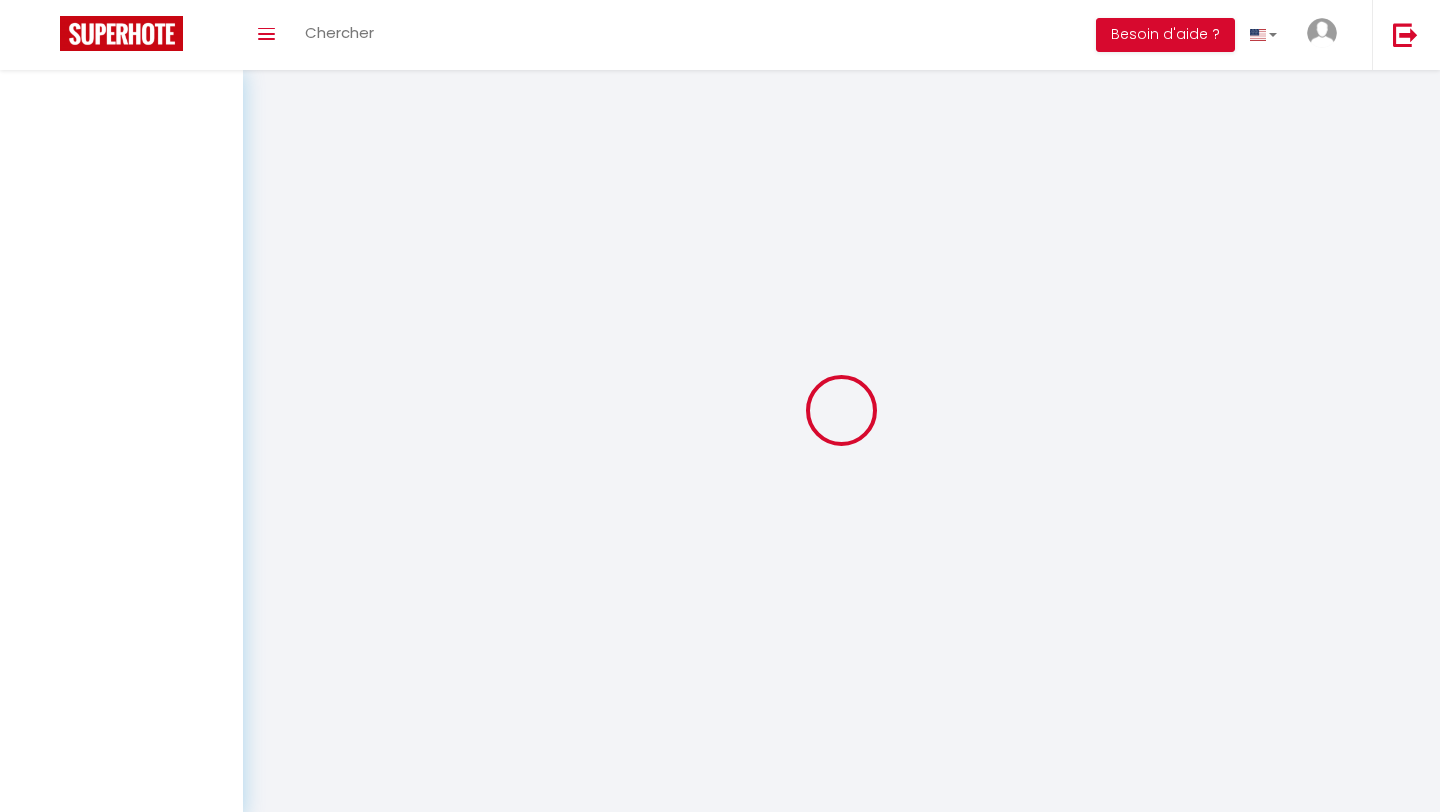 scroll, scrollTop: 0, scrollLeft: 0, axis: both 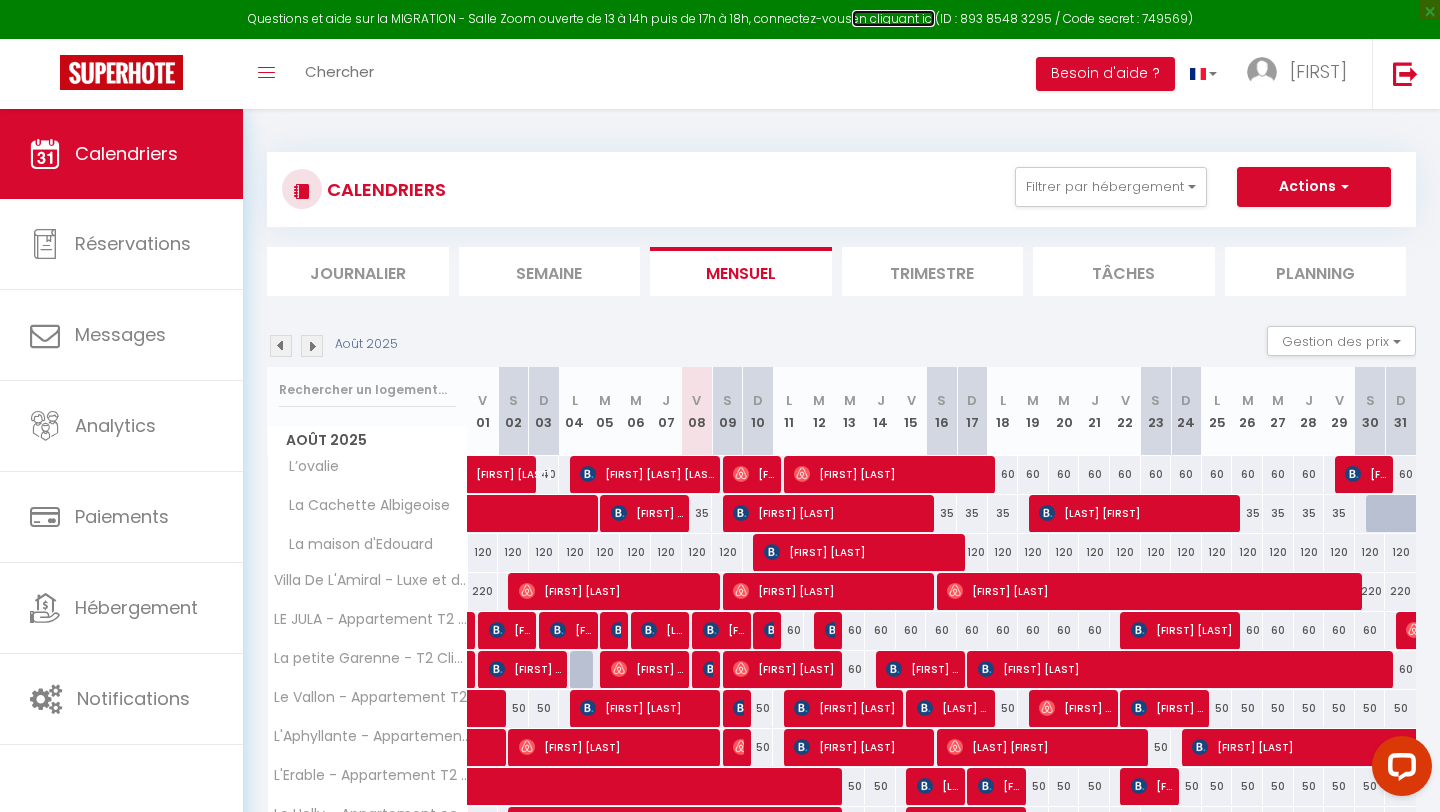 click on "en cliquant ici" at bounding box center (893, 18) 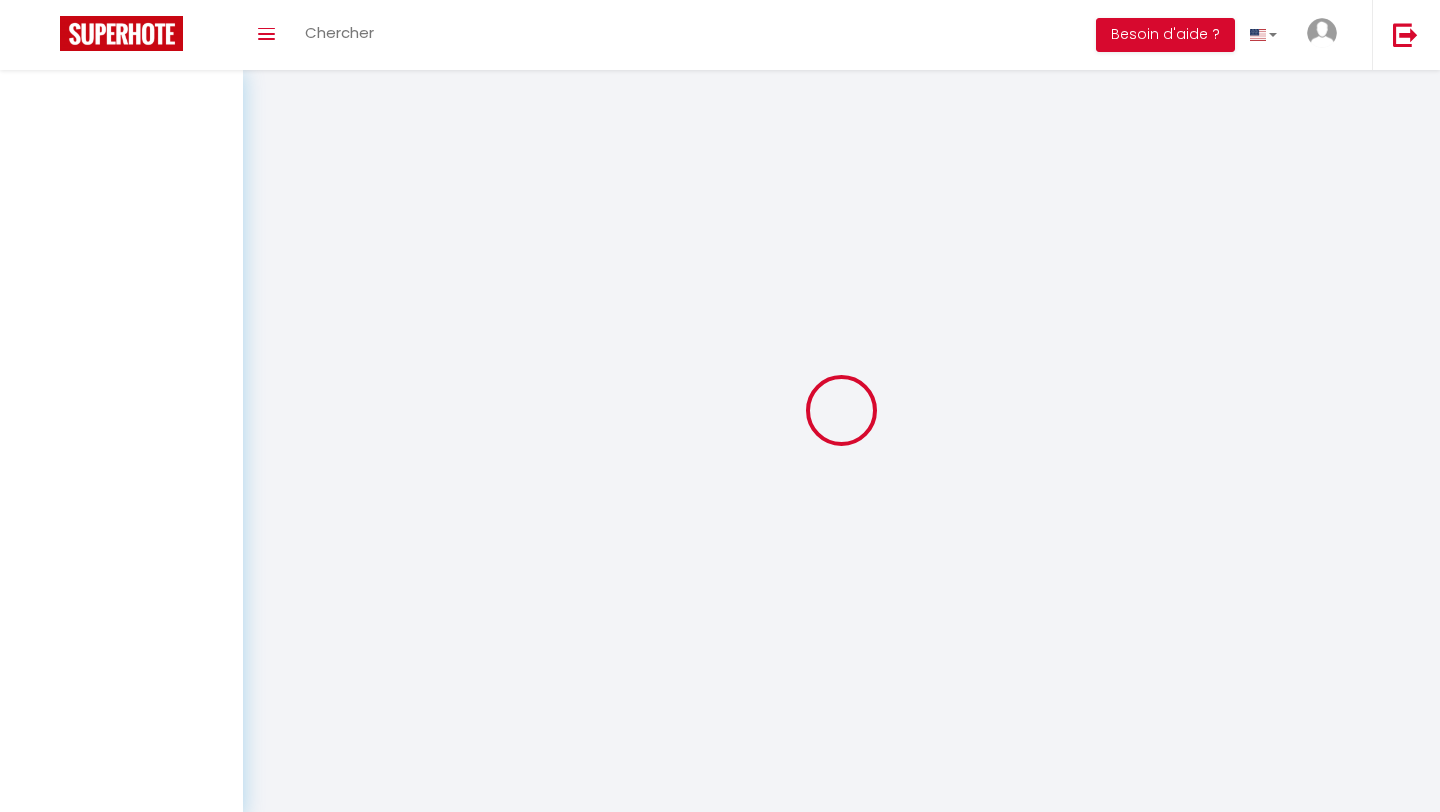 scroll, scrollTop: 0, scrollLeft: 0, axis: both 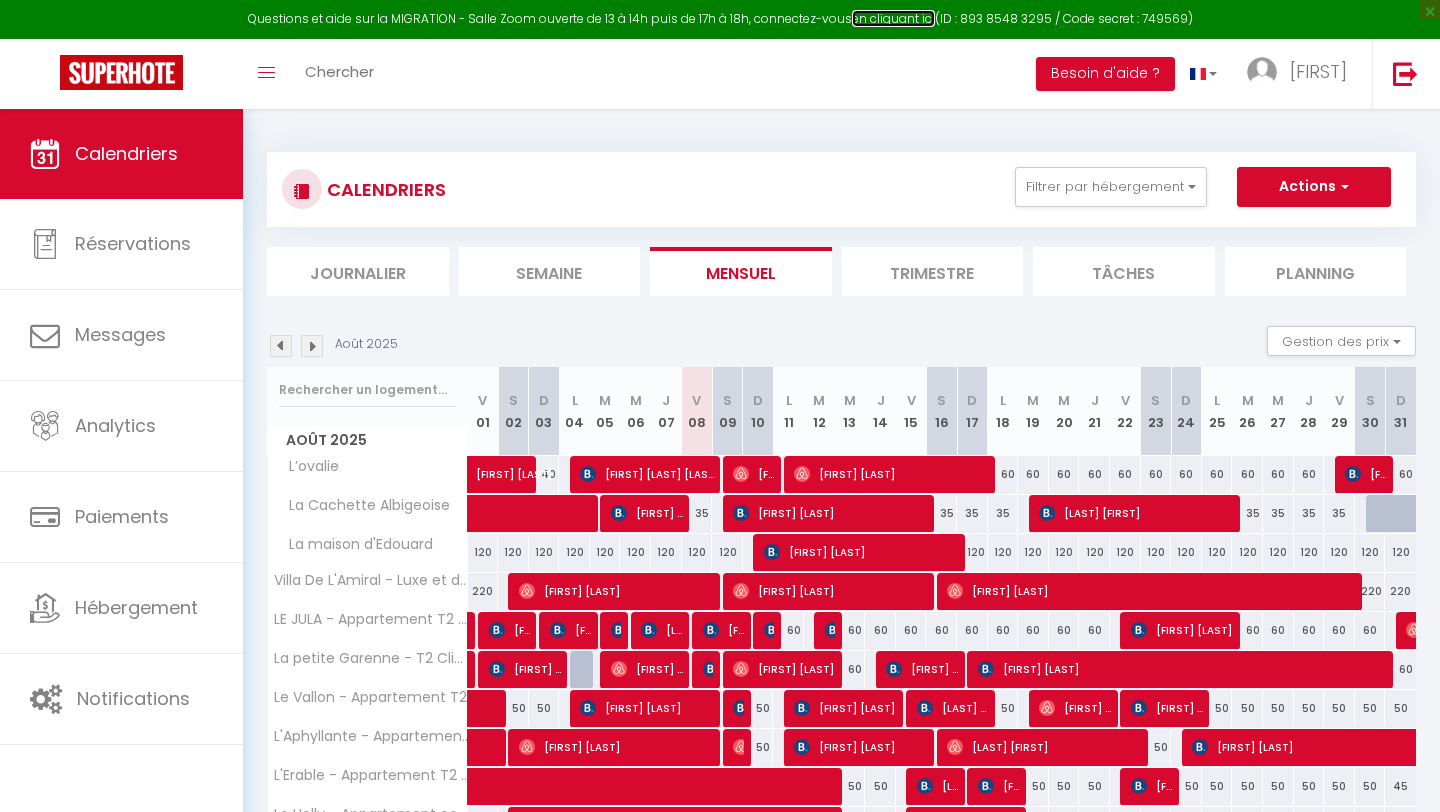 click on "en cliquant ici" at bounding box center [893, 18] 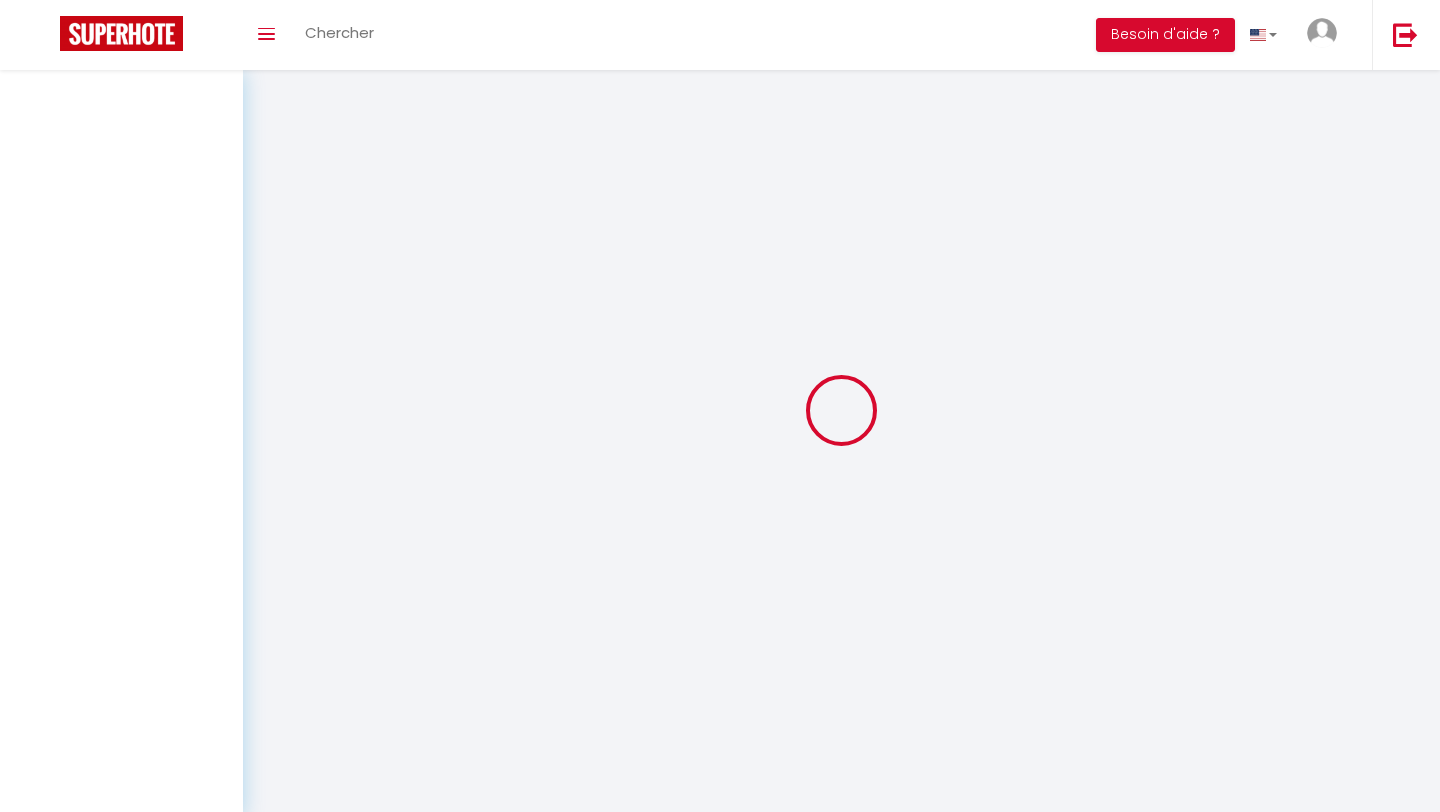 scroll, scrollTop: 0, scrollLeft: 0, axis: both 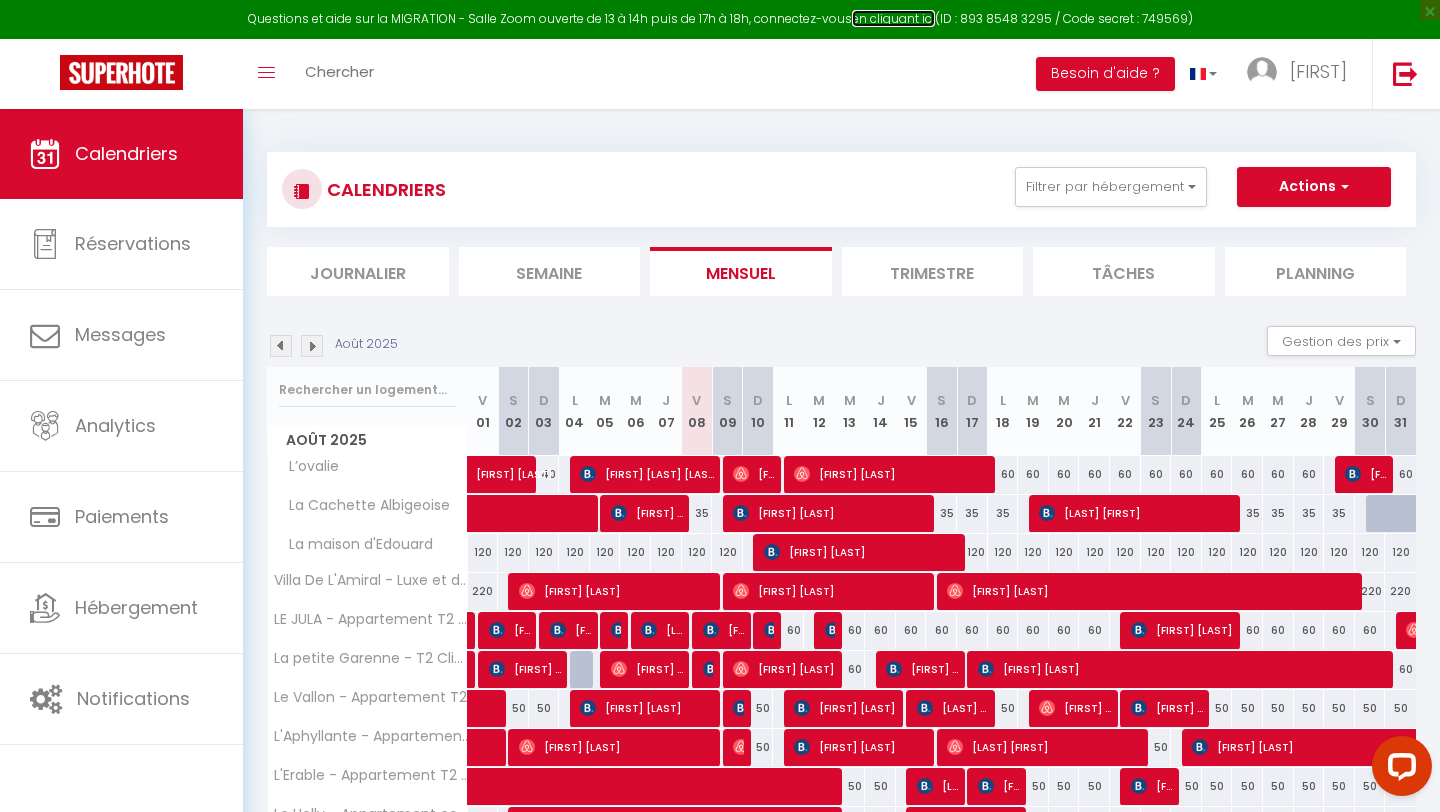 click on "en cliquant ici" at bounding box center [893, 18] 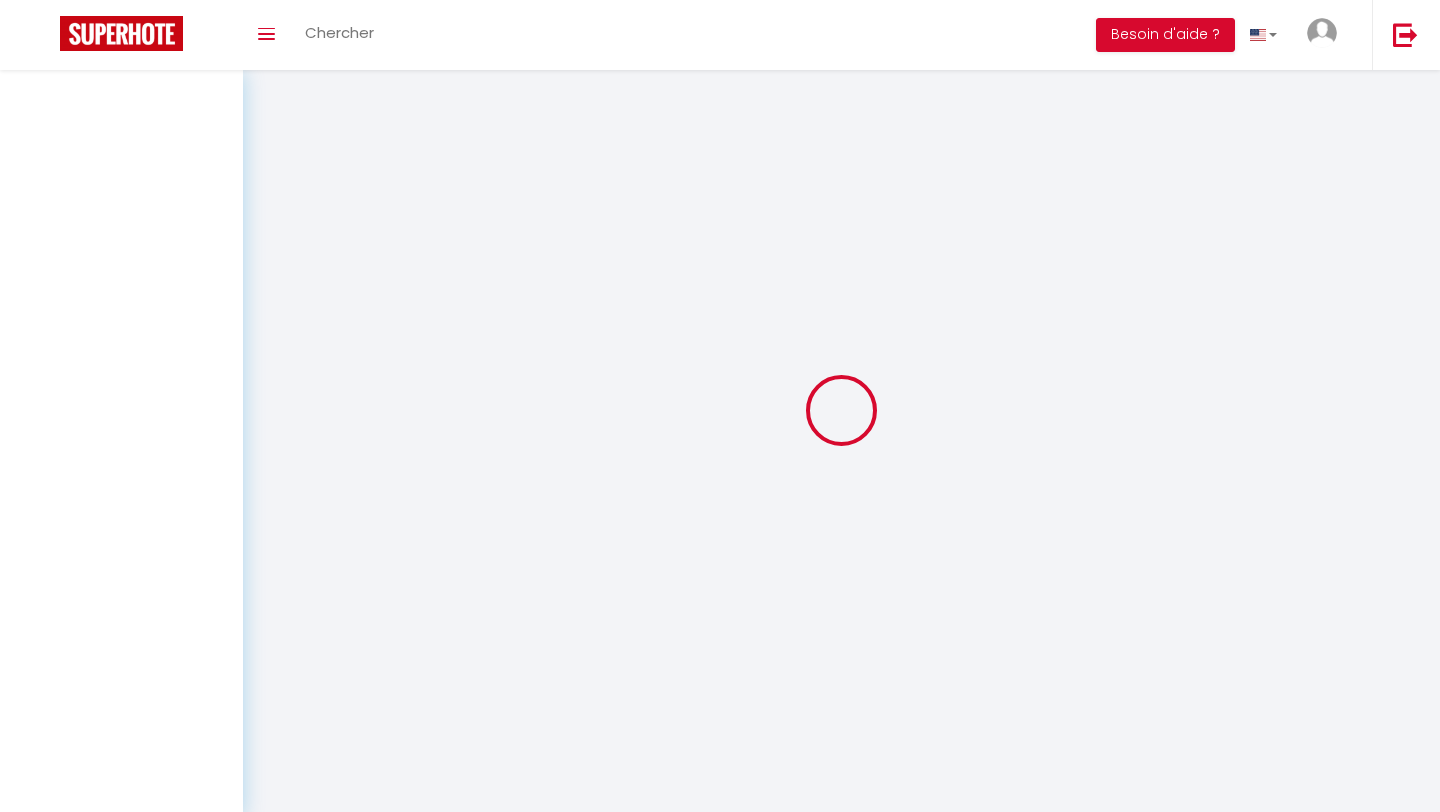 scroll, scrollTop: 0, scrollLeft: 0, axis: both 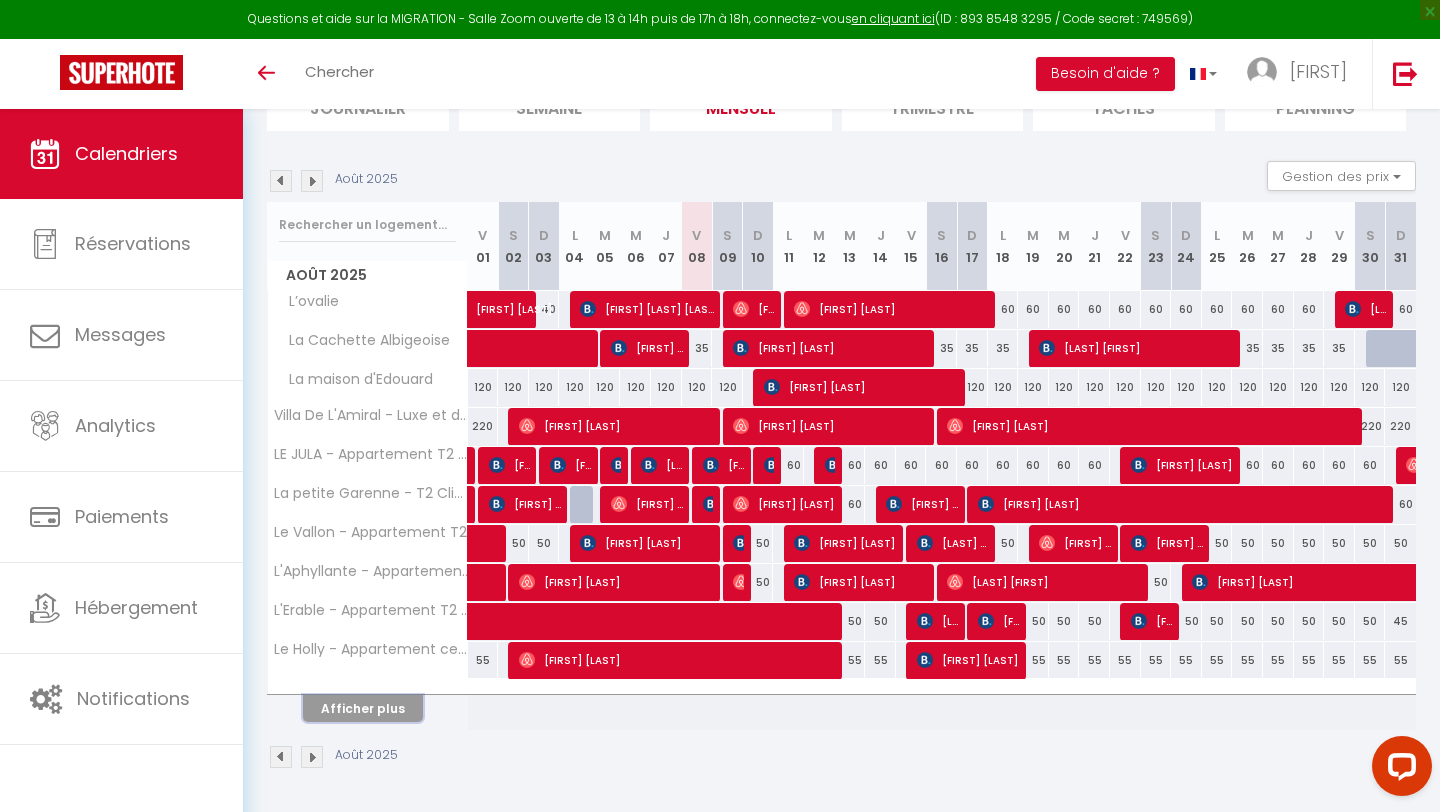 click on "Afficher plus" at bounding box center [363, 708] 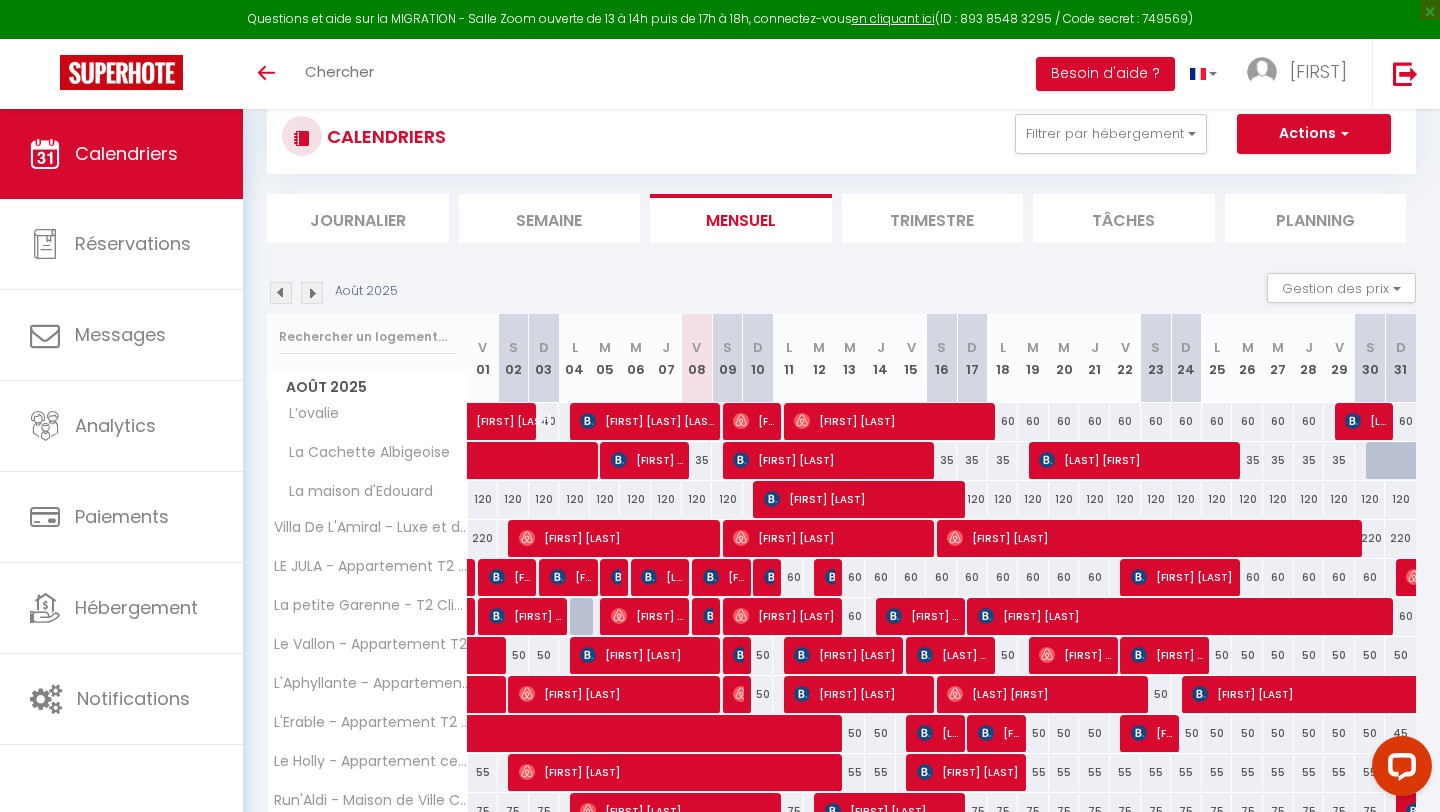 scroll, scrollTop: 0, scrollLeft: 0, axis: both 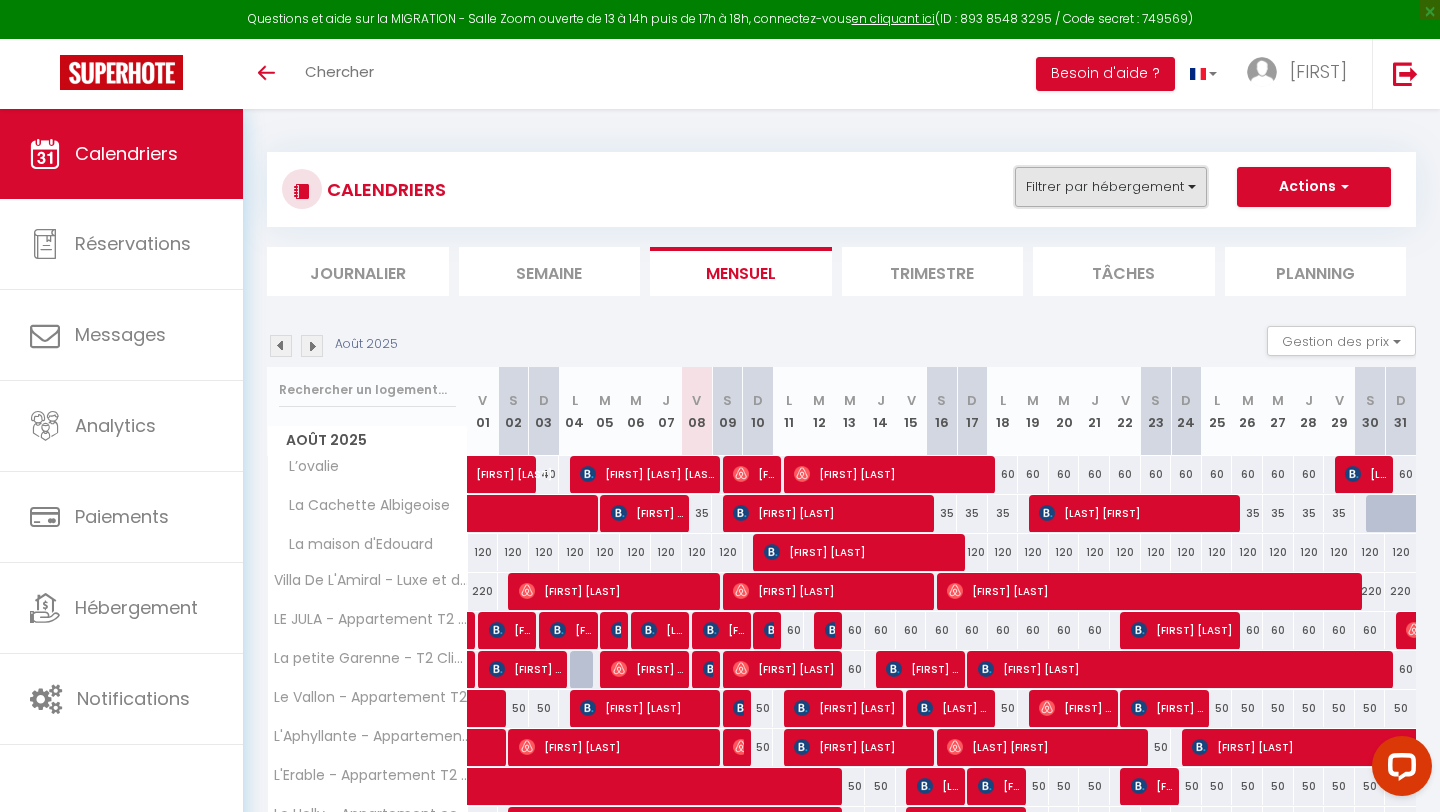 click on "Filtrer par hébergement" at bounding box center (1111, 187) 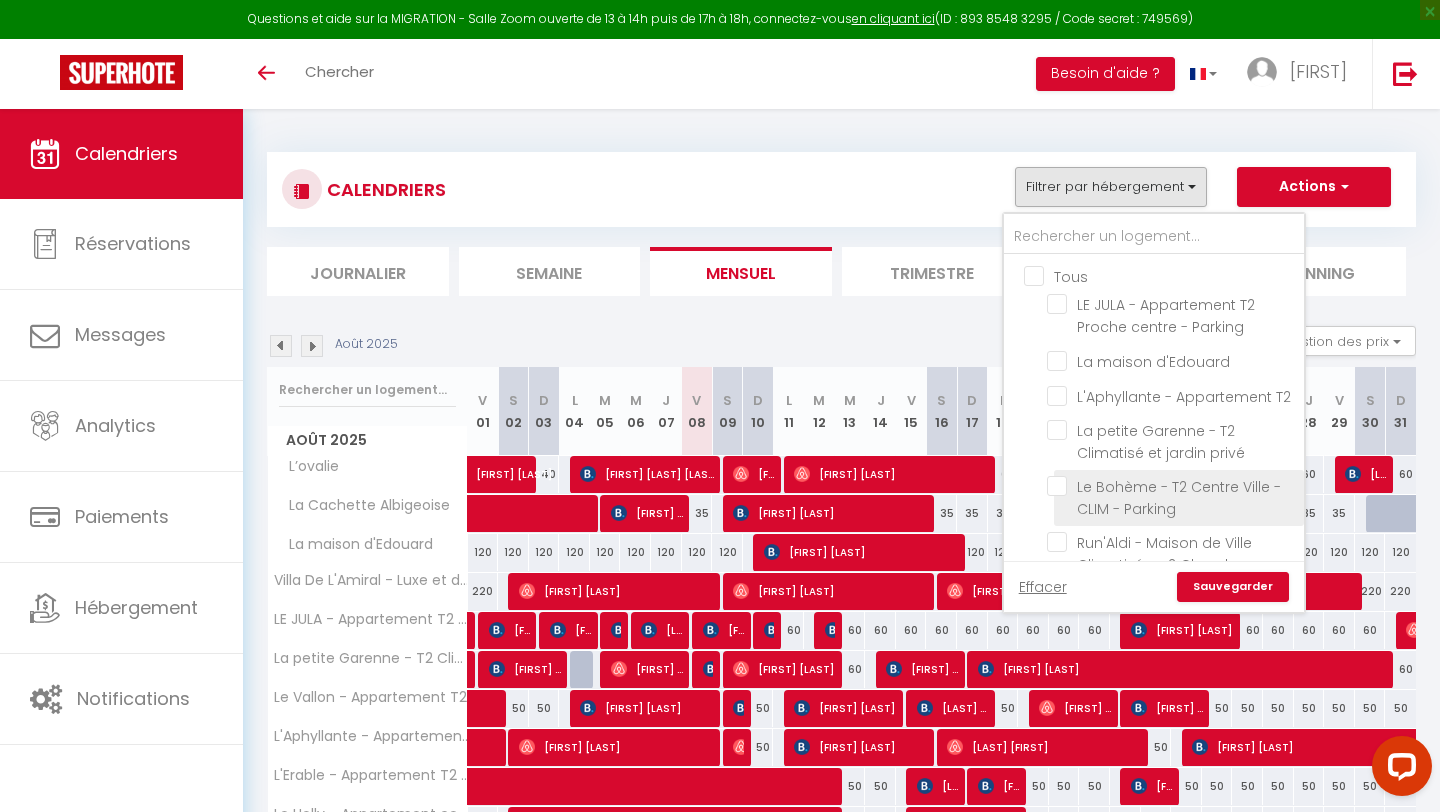 click on "Le Bohème - T2 Centre Ville - CLIM - Parking" at bounding box center (1172, 486) 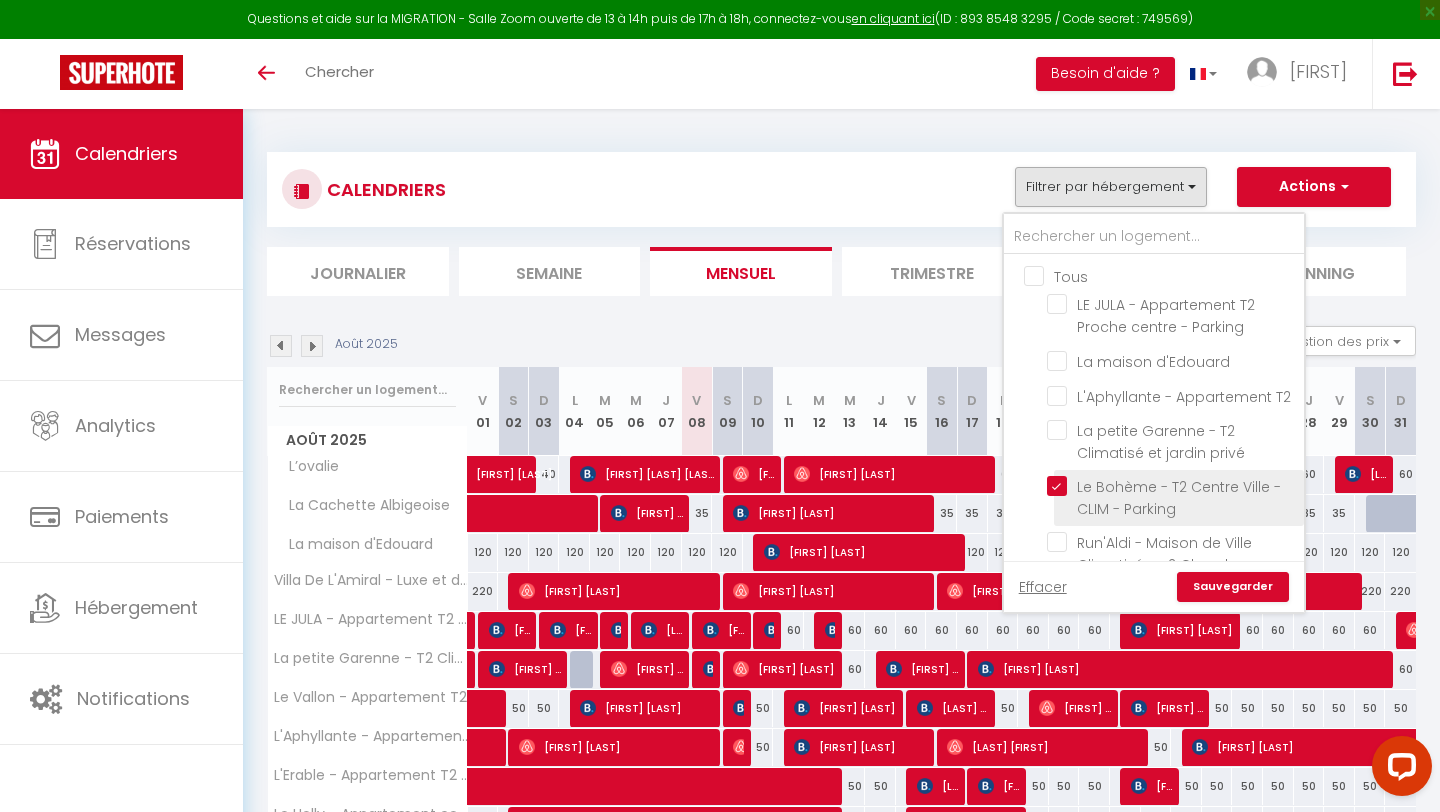 checkbox on "false" 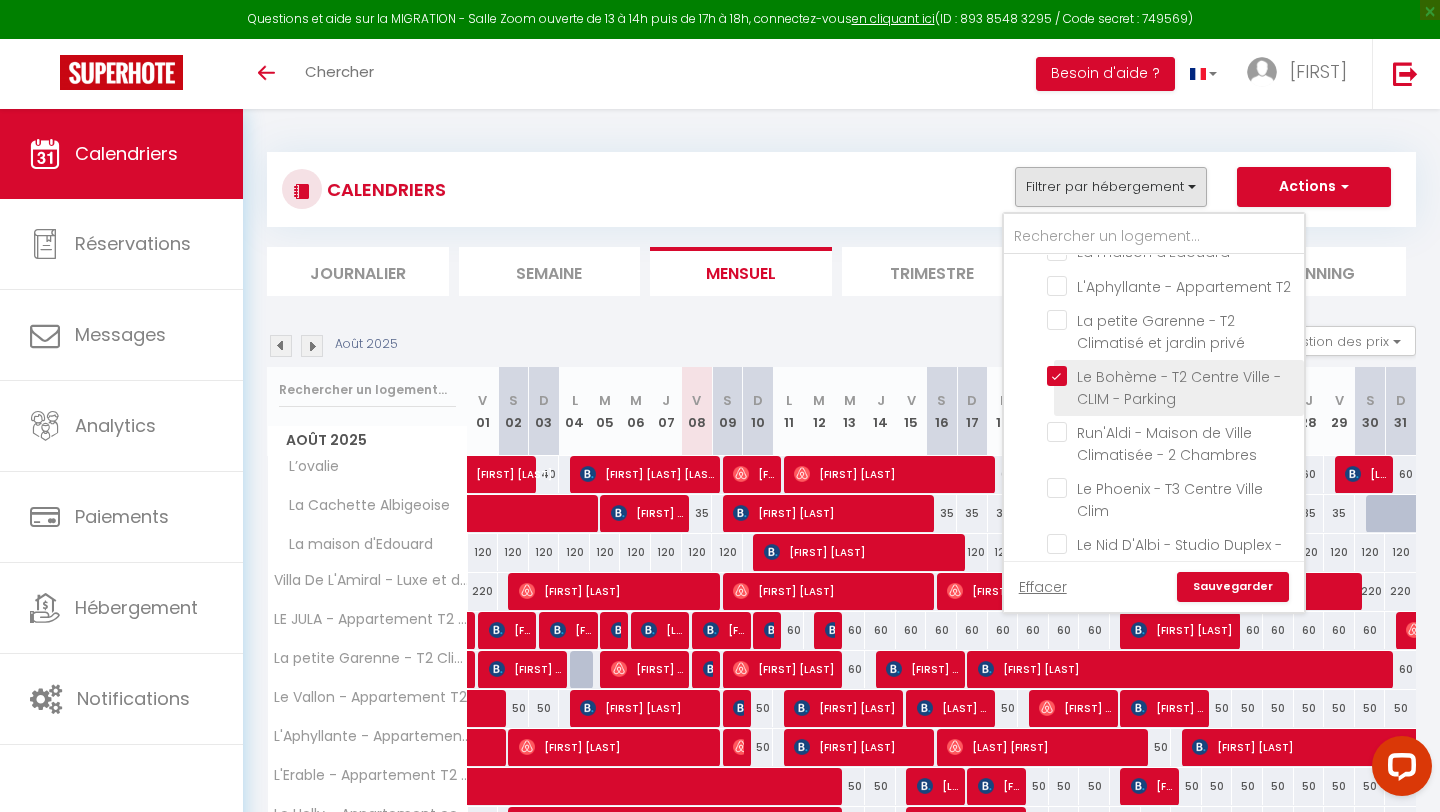 scroll, scrollTop: 122, scrollLeft: 0, axis: vertical 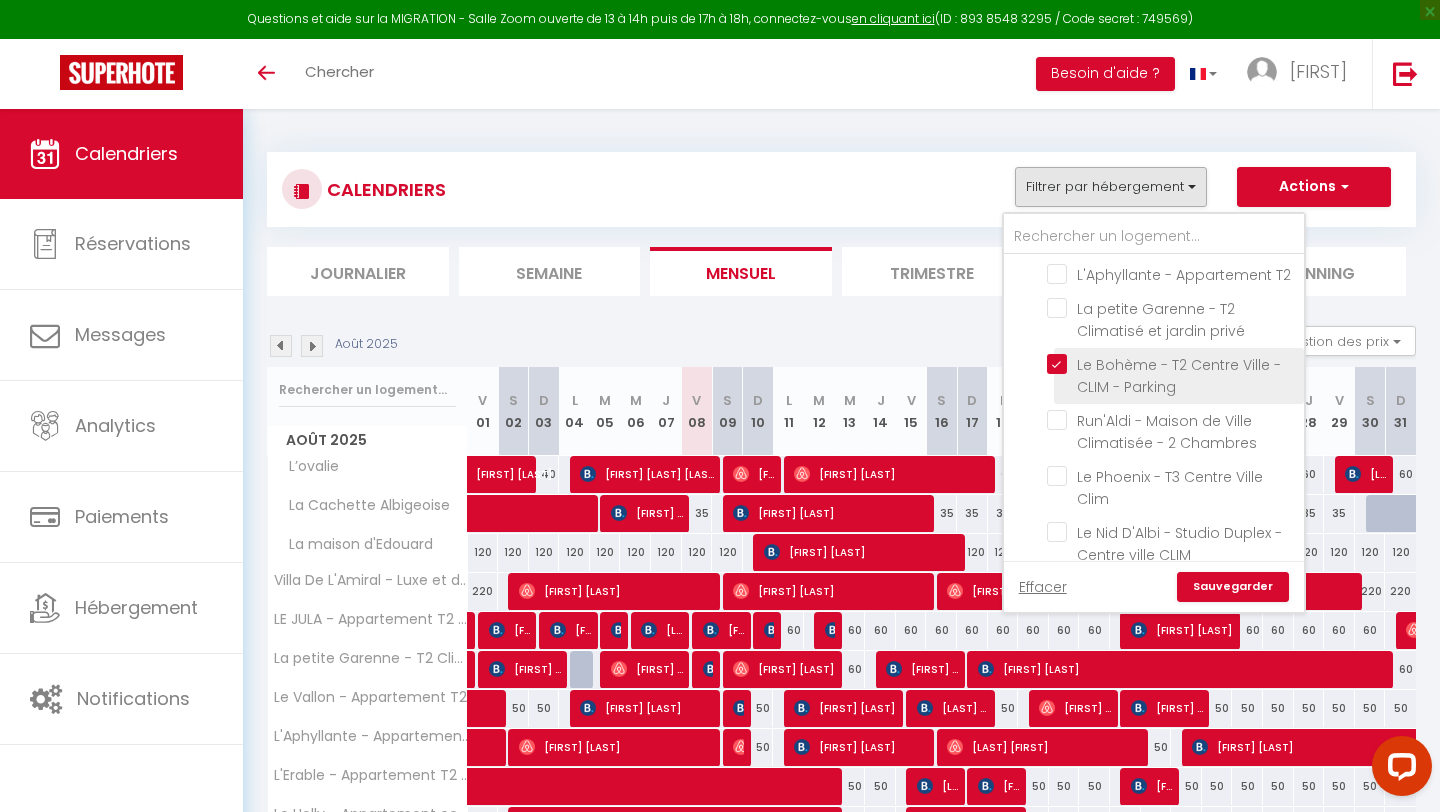 click on "Le Phoenix - T3 Centre Ville Clim" at bounding box center [1179, 488] 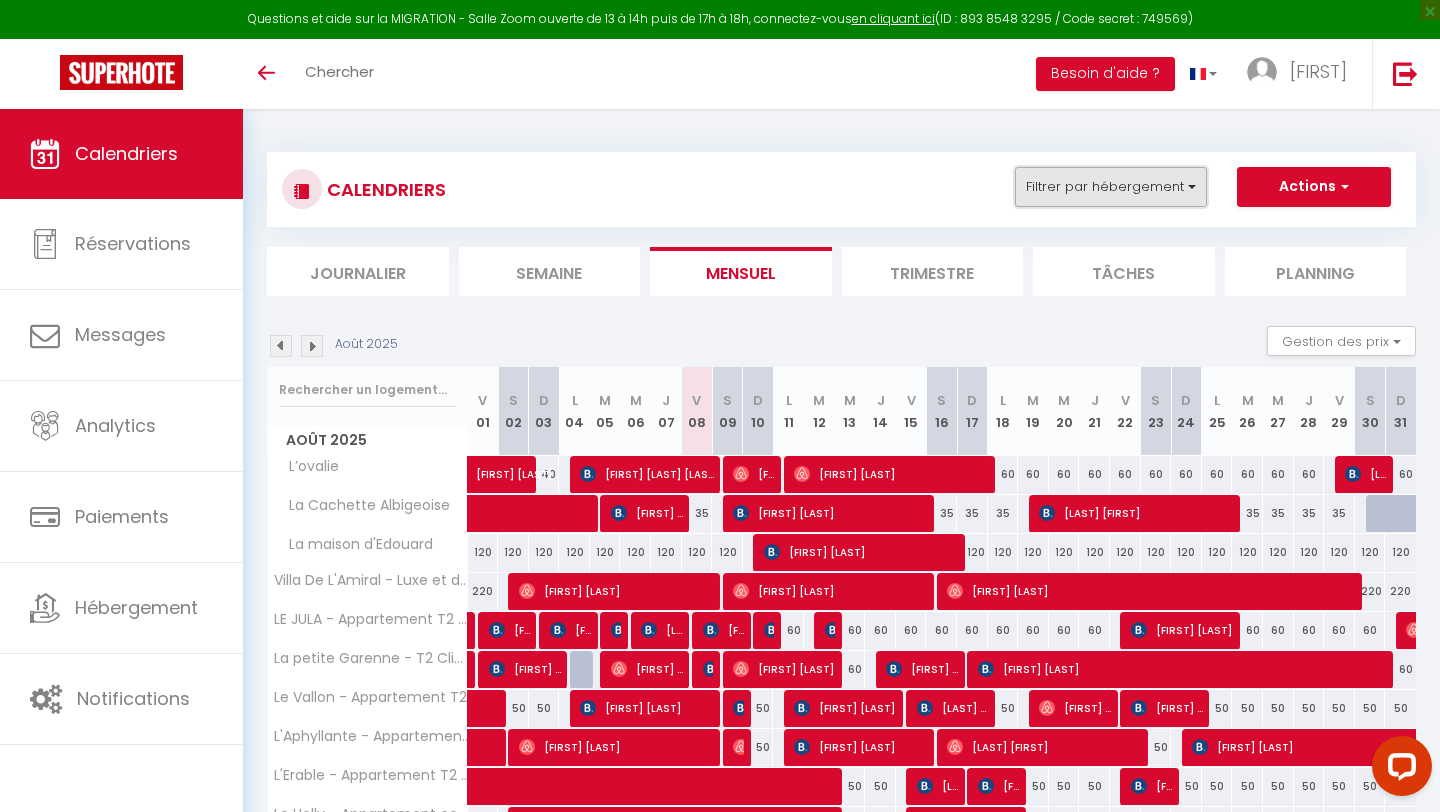 click on "Filtrer par hébergement" at bounding box center [1111, 187] 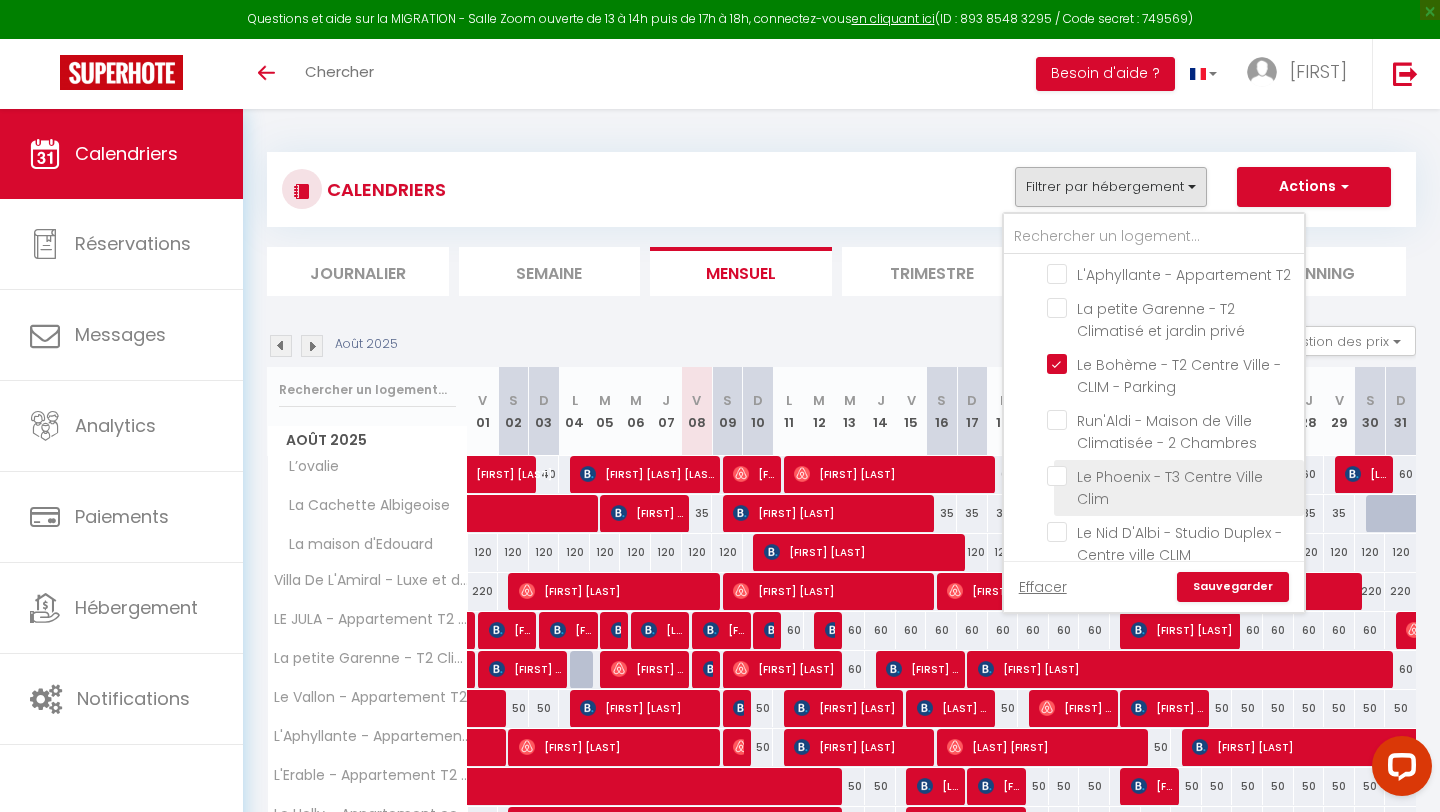 click on "Le Phoenix - T3 Centre Ville Clim" at bounding box center (1172, 476) 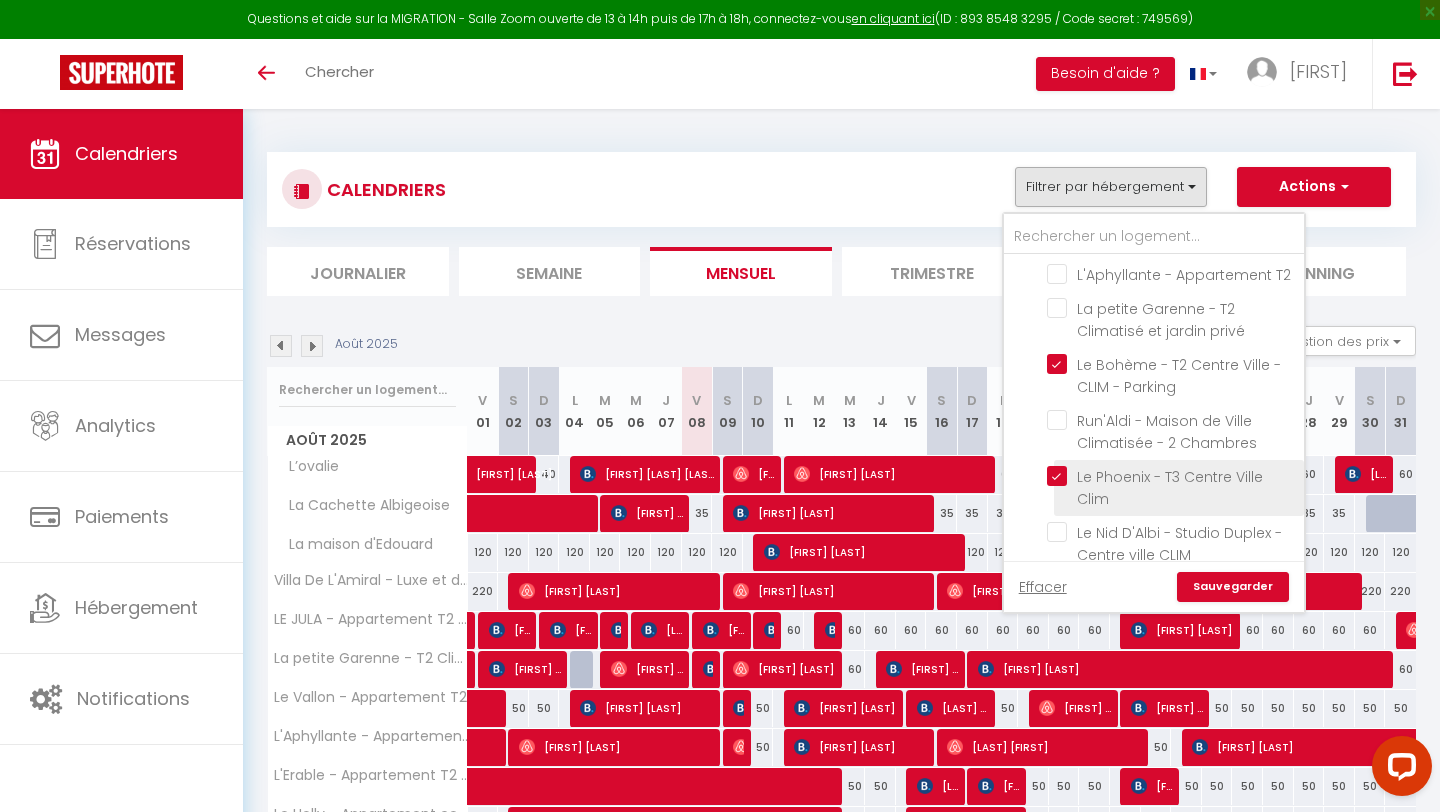 checkbox on "false" 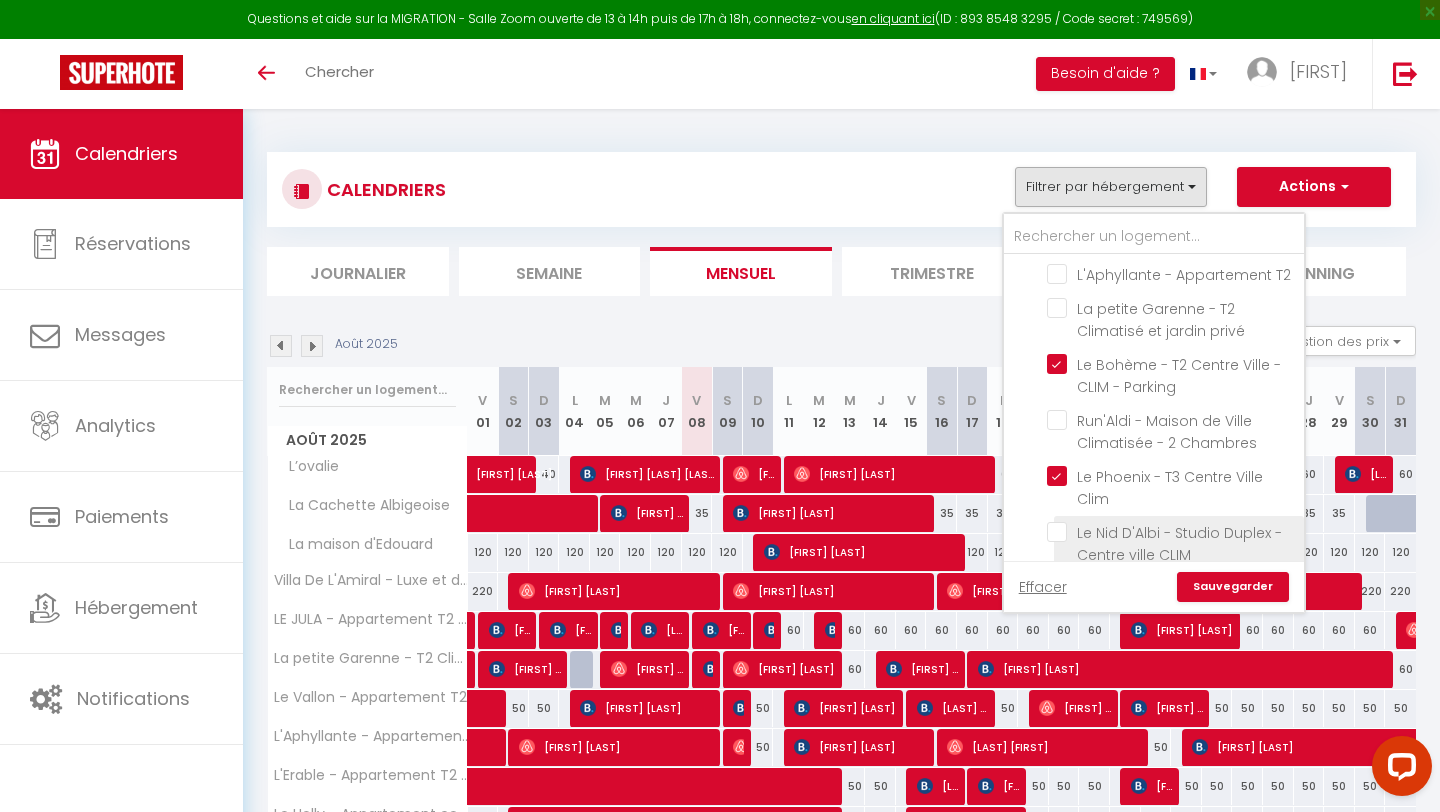 click on "Le Nid D'Albi - Studio Duplex - Centre ville CLIM" at bounding box center [1172, 532] 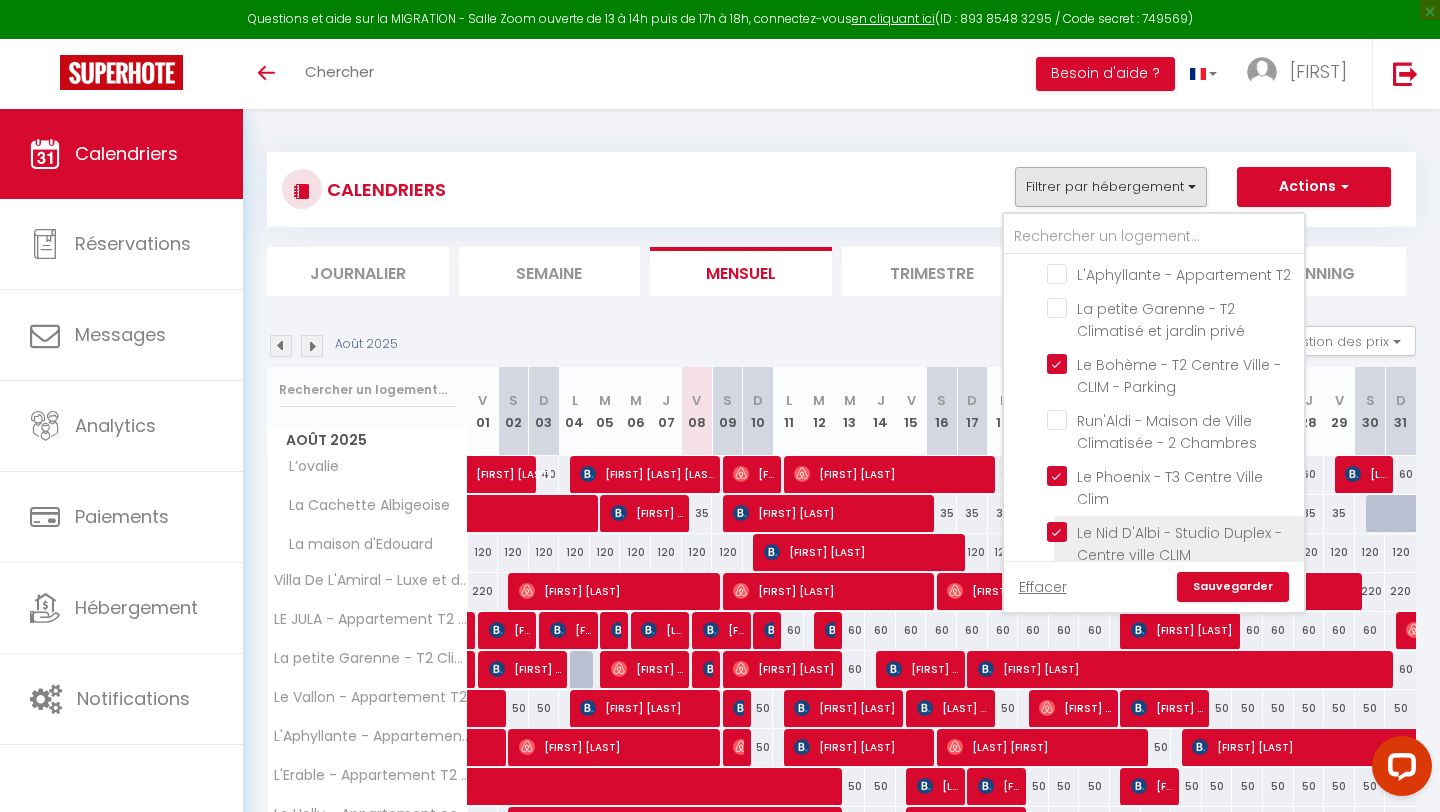 checkbox on "false" 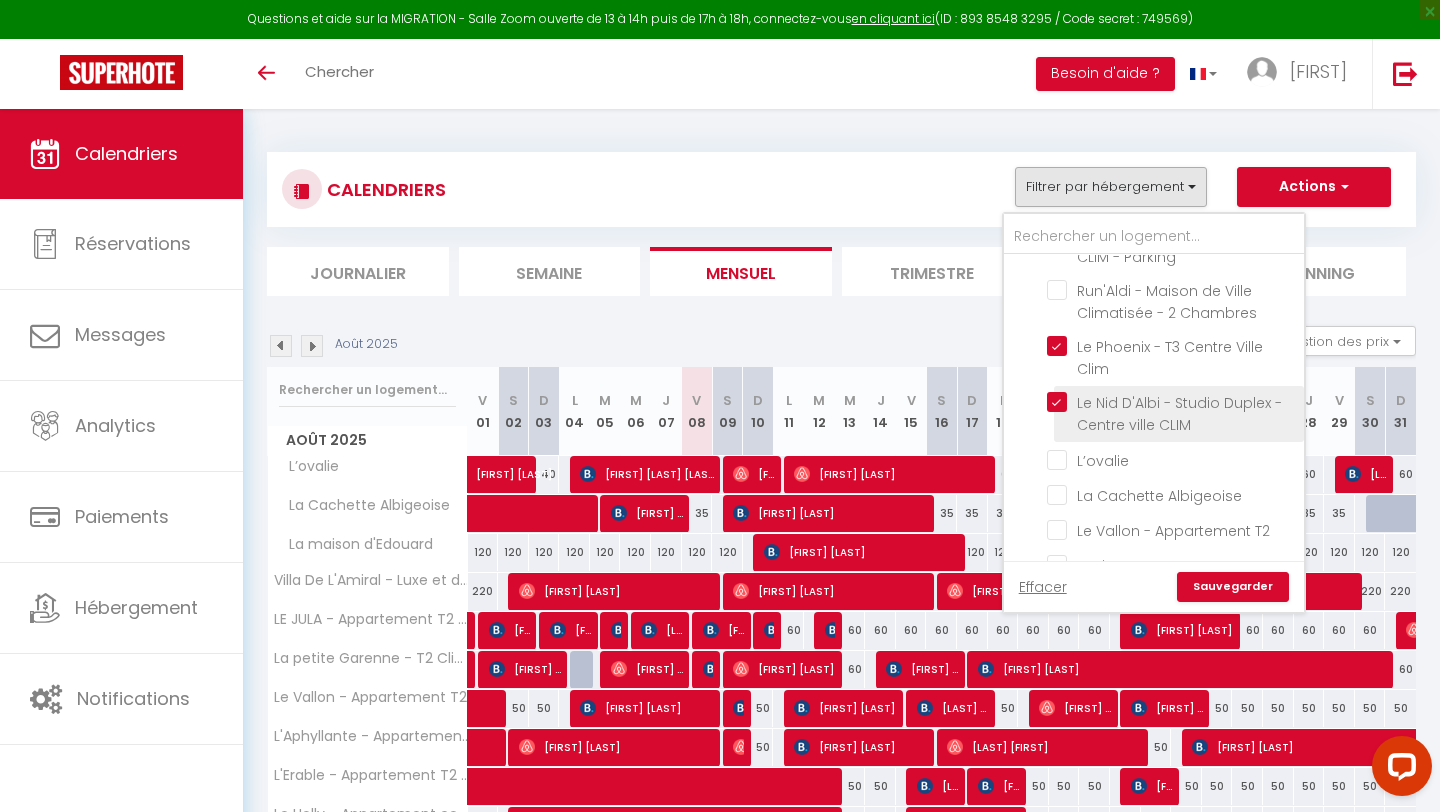 scroll, scrollTop: 278, scrollLeft: 0, axis: vertical 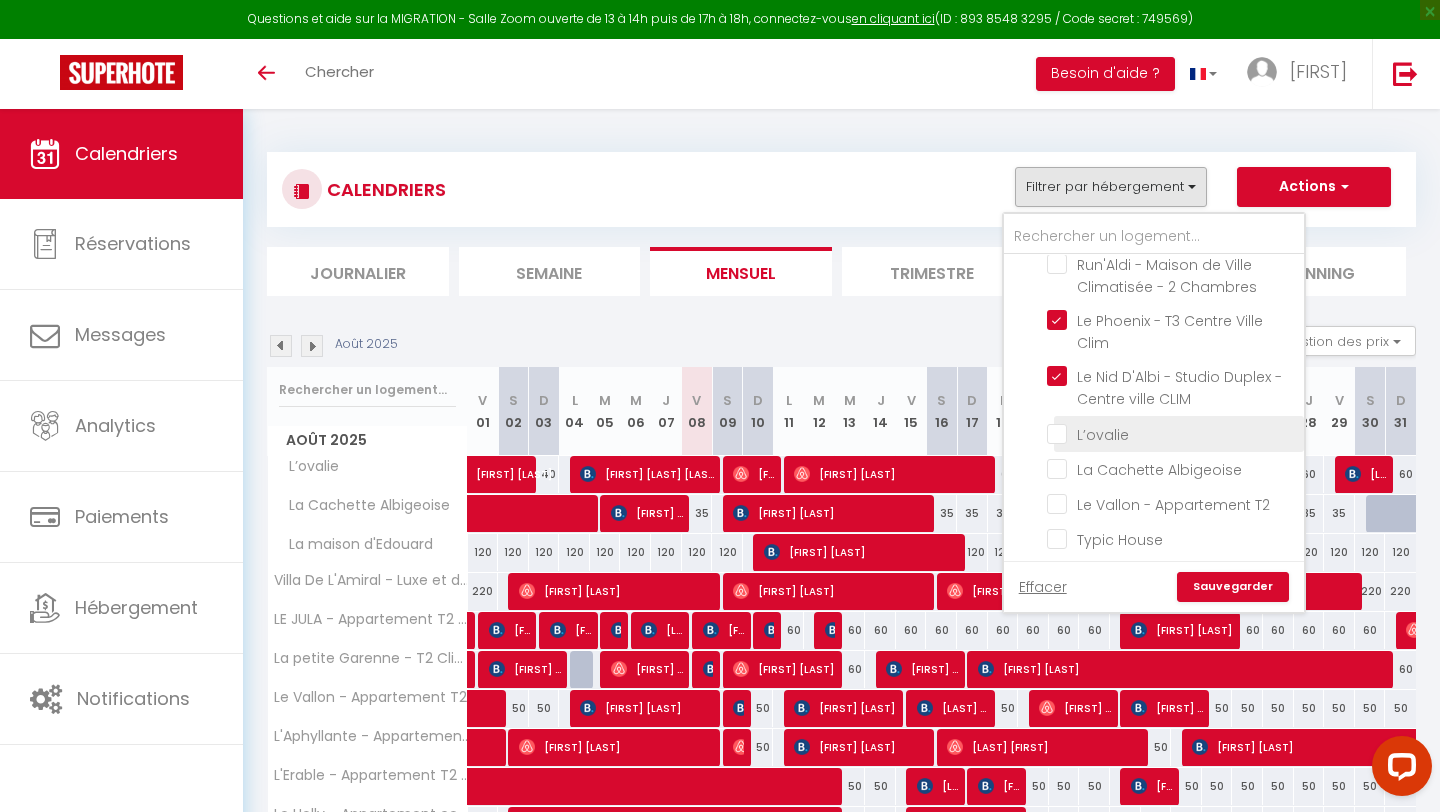 click on "L’ovalie" at bounding box center (1172, 432) 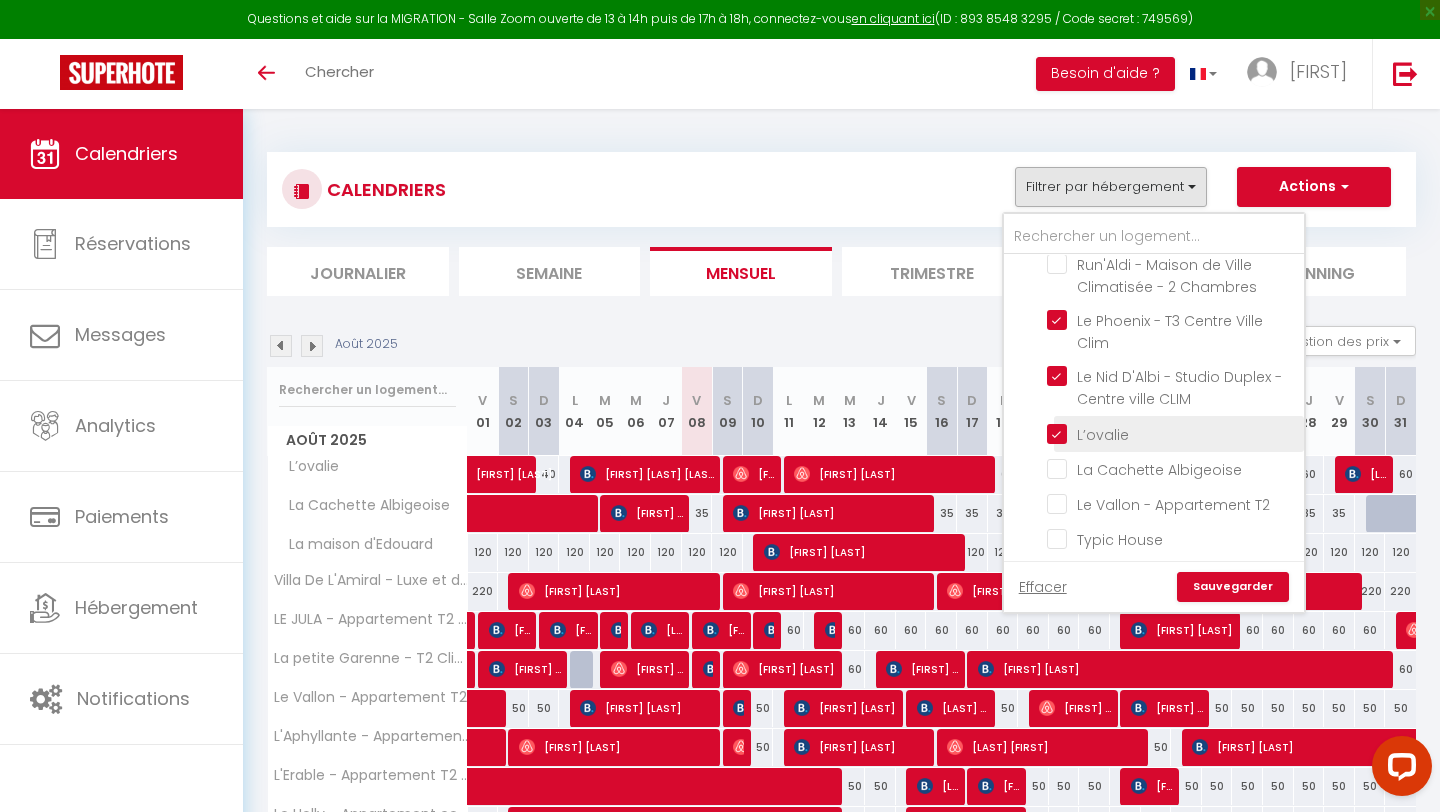 checkbox on "false" 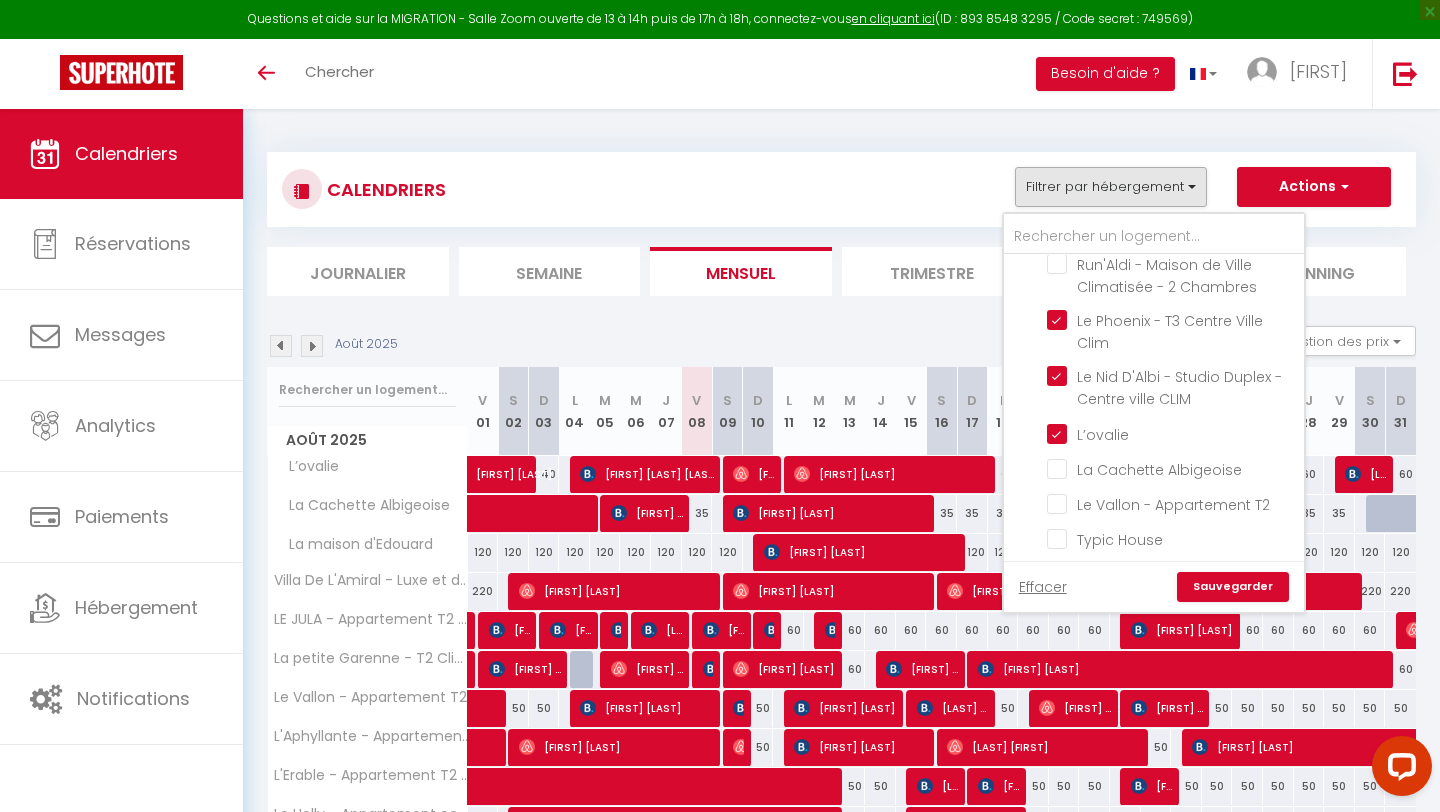 click on "Sauvegarder" at bounding box center [1233, 587] 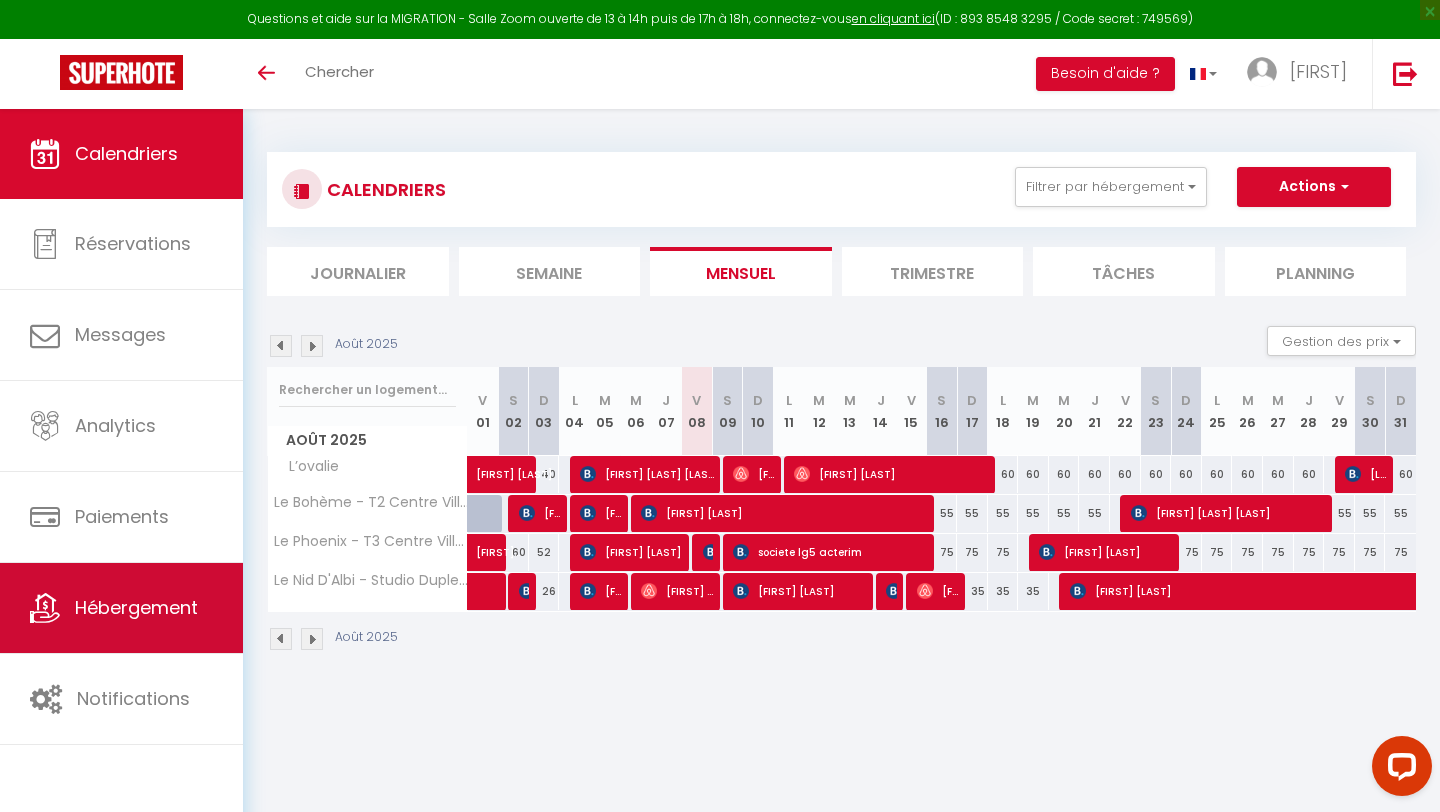 click on "Hébergement" at bounding box center (121, 608) 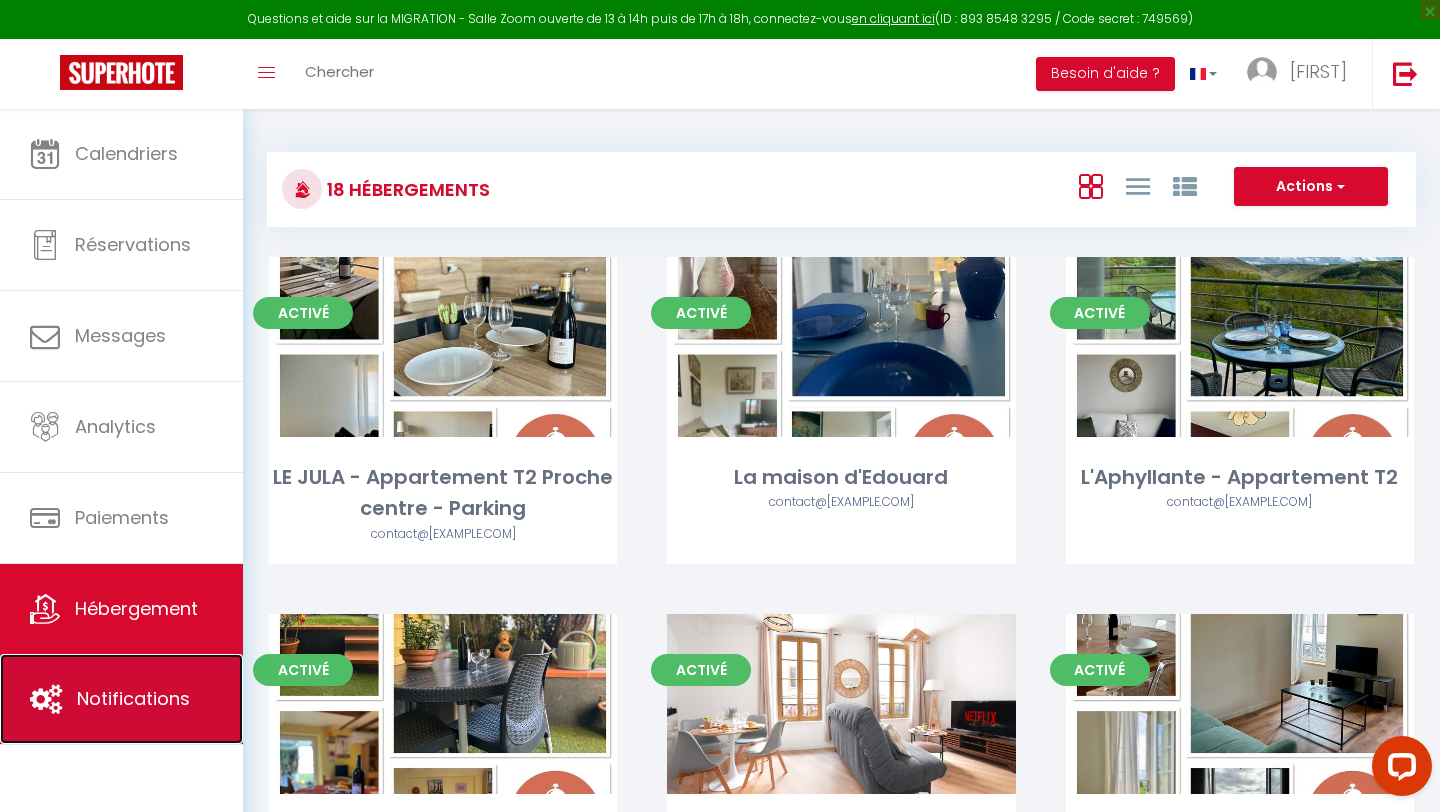click on "Notifications" at bounding box center [121, 699] 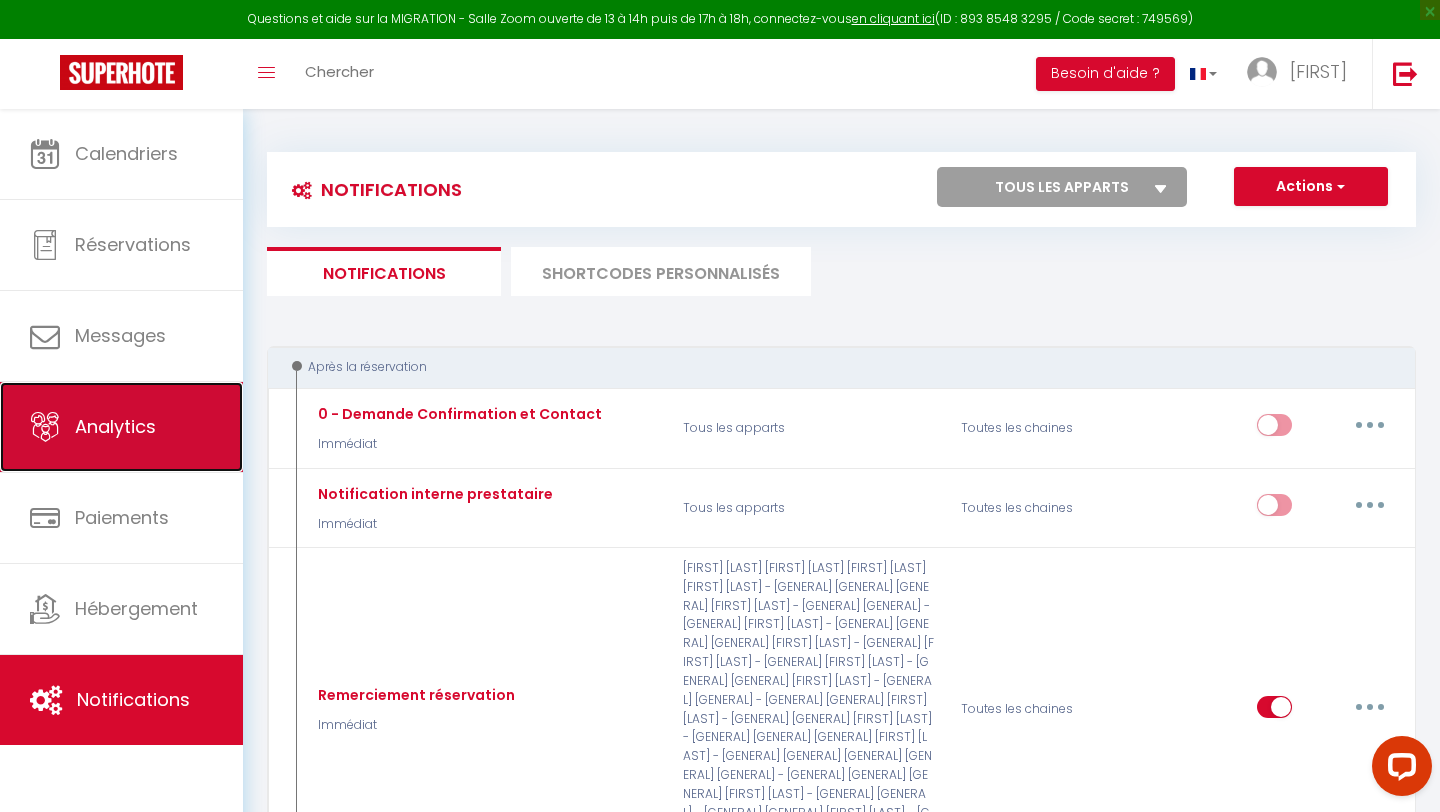 click on "Analytics" at bounding box center (121, 427) 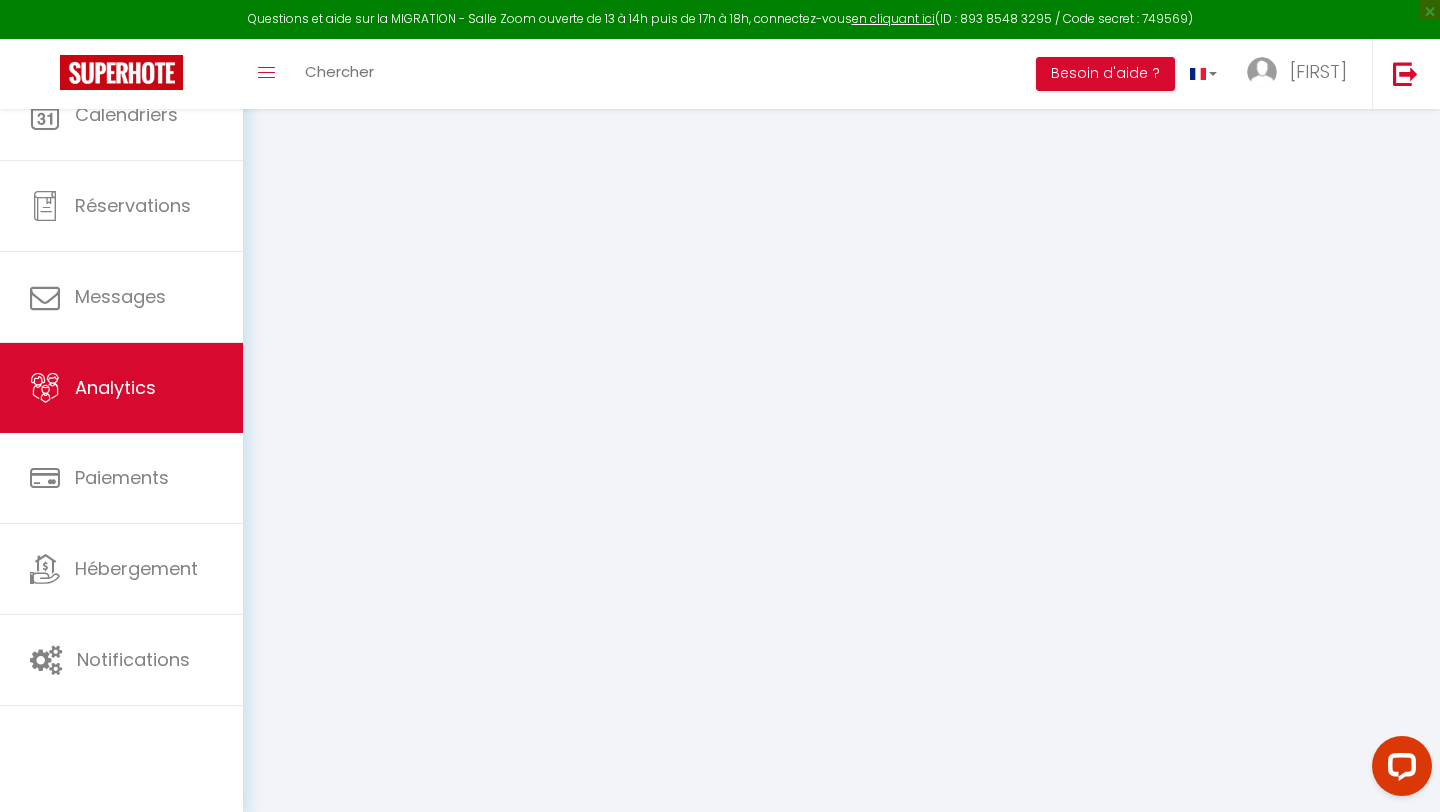 select on "2025" 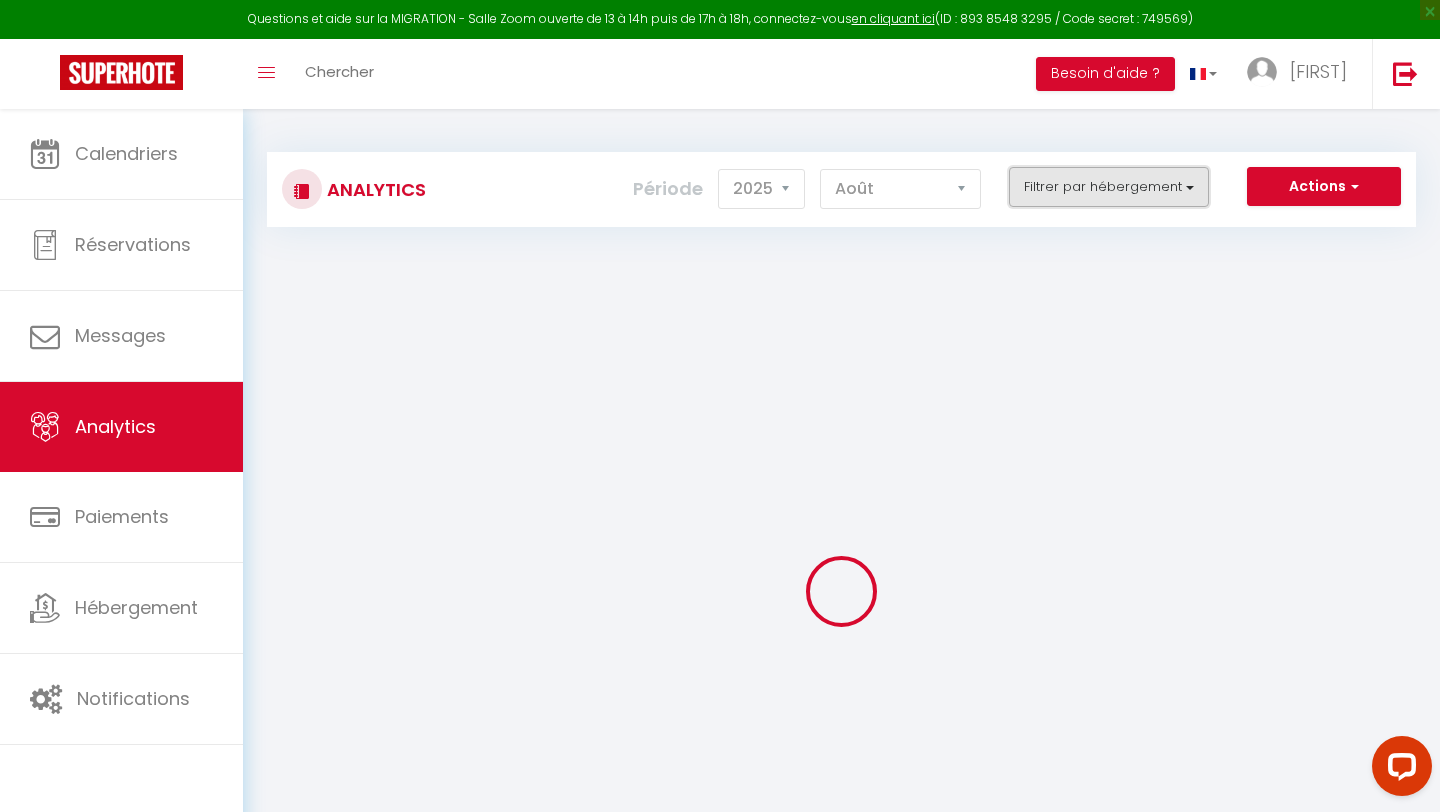 click on "Filtrer par hébergement" at bounding box center [1109, 187] 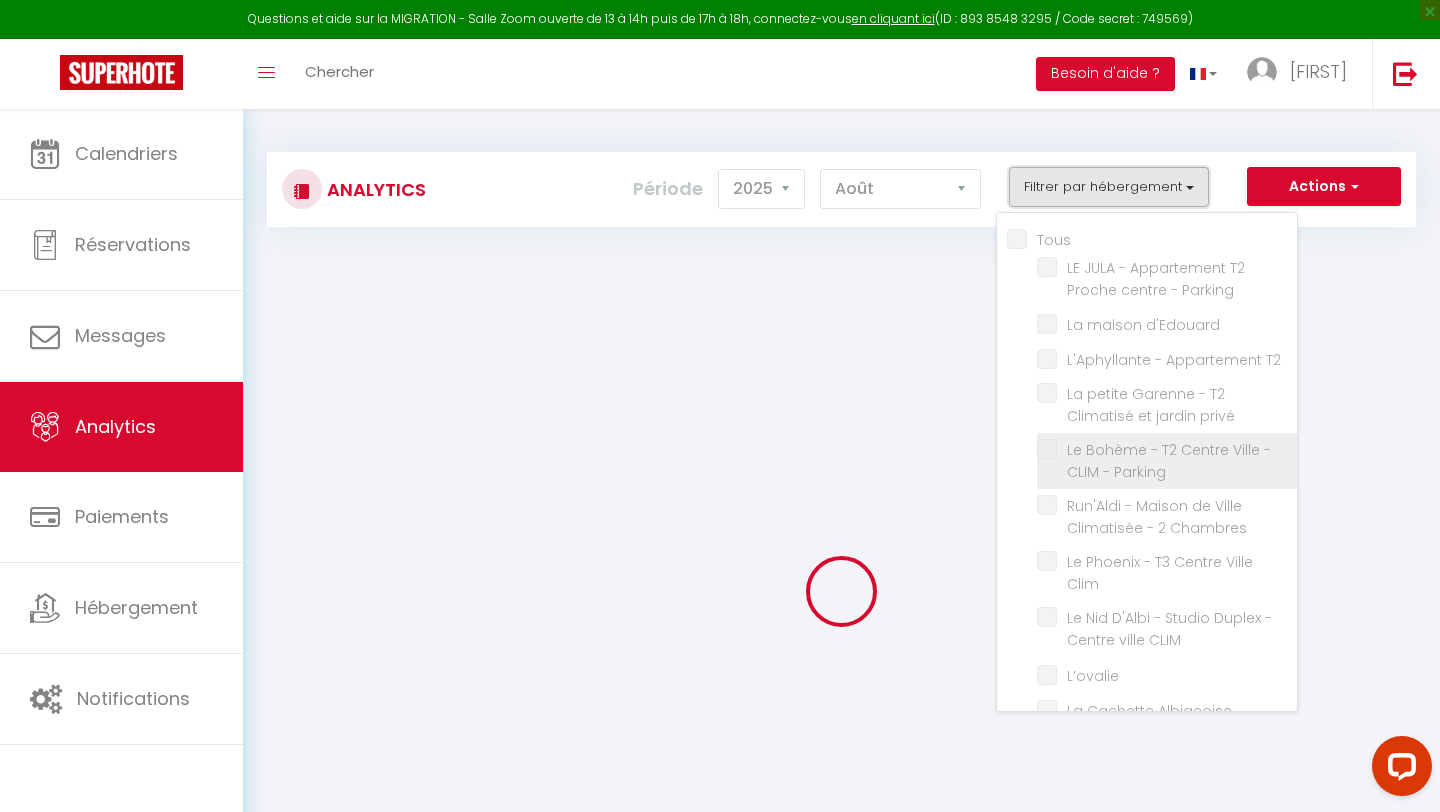 checkbox on "false" 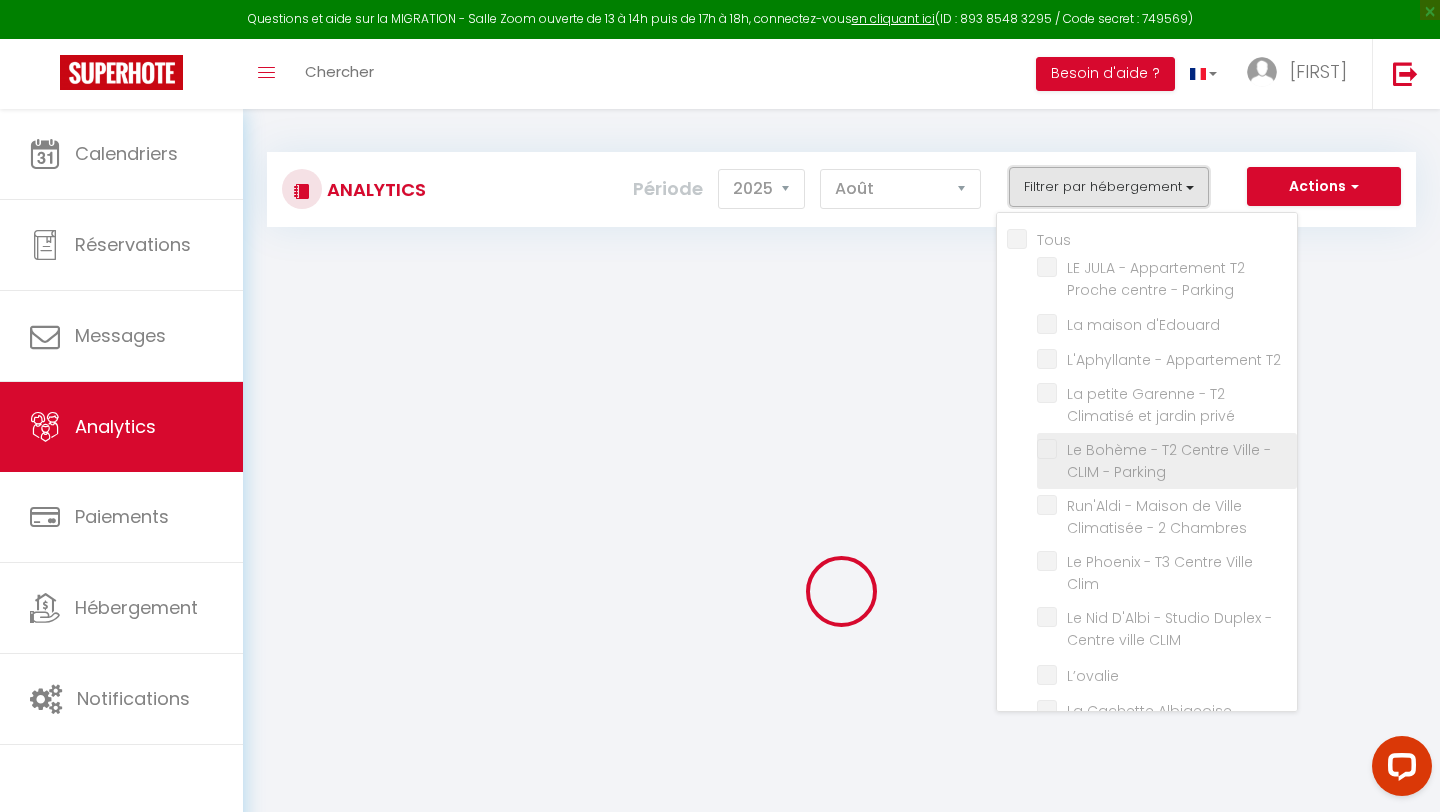 checkbox on "false" 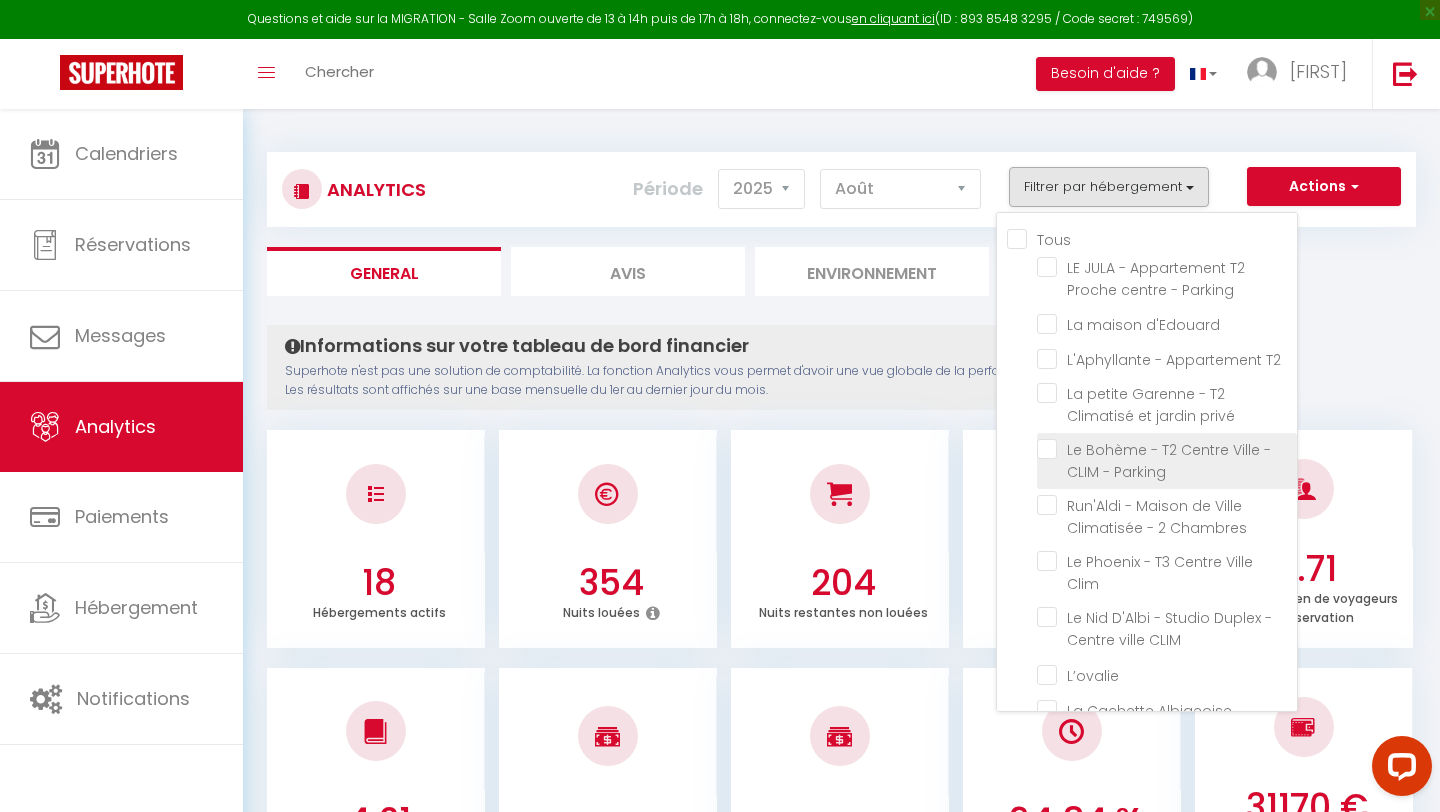 click at bounding box center (1167, 449) 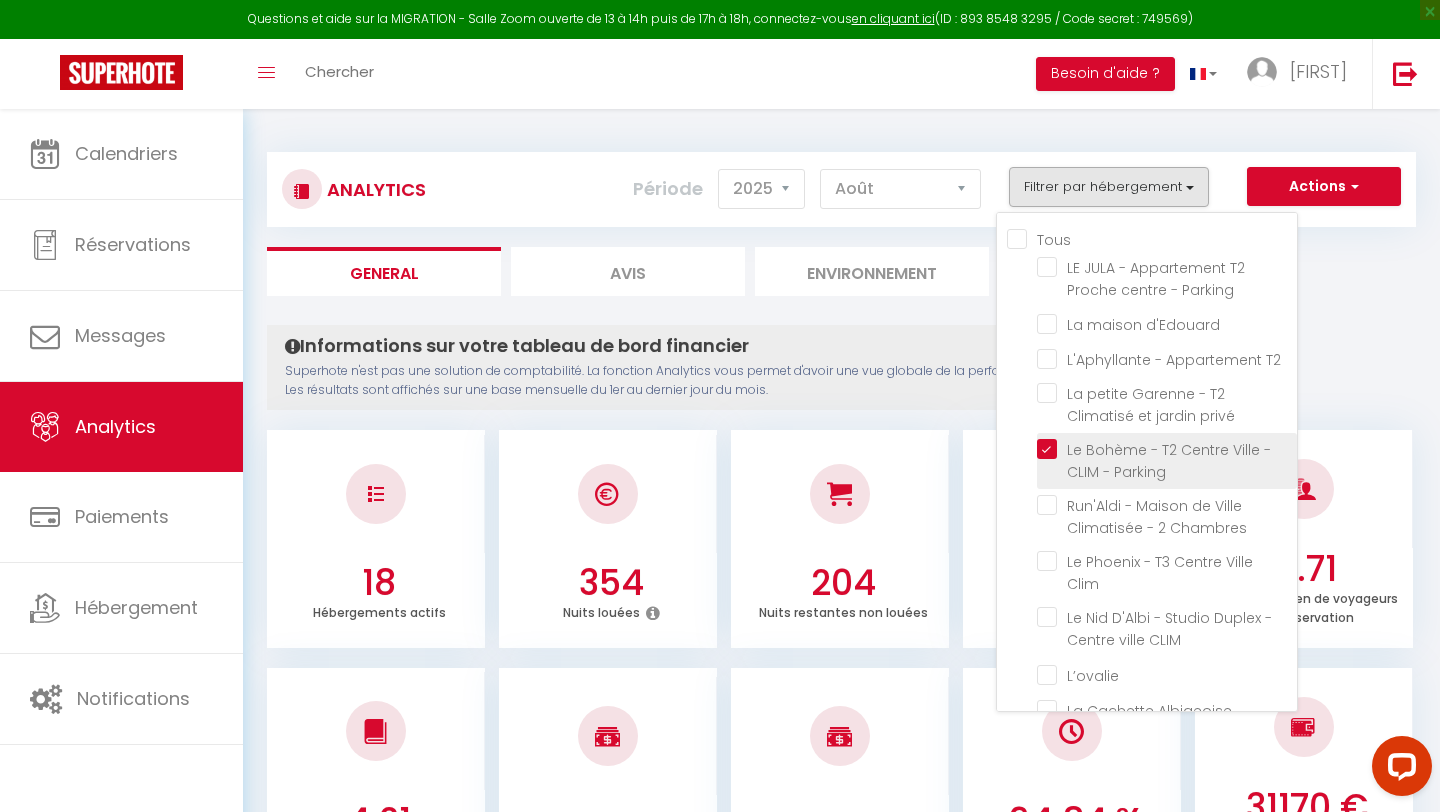 checkbox on "false" 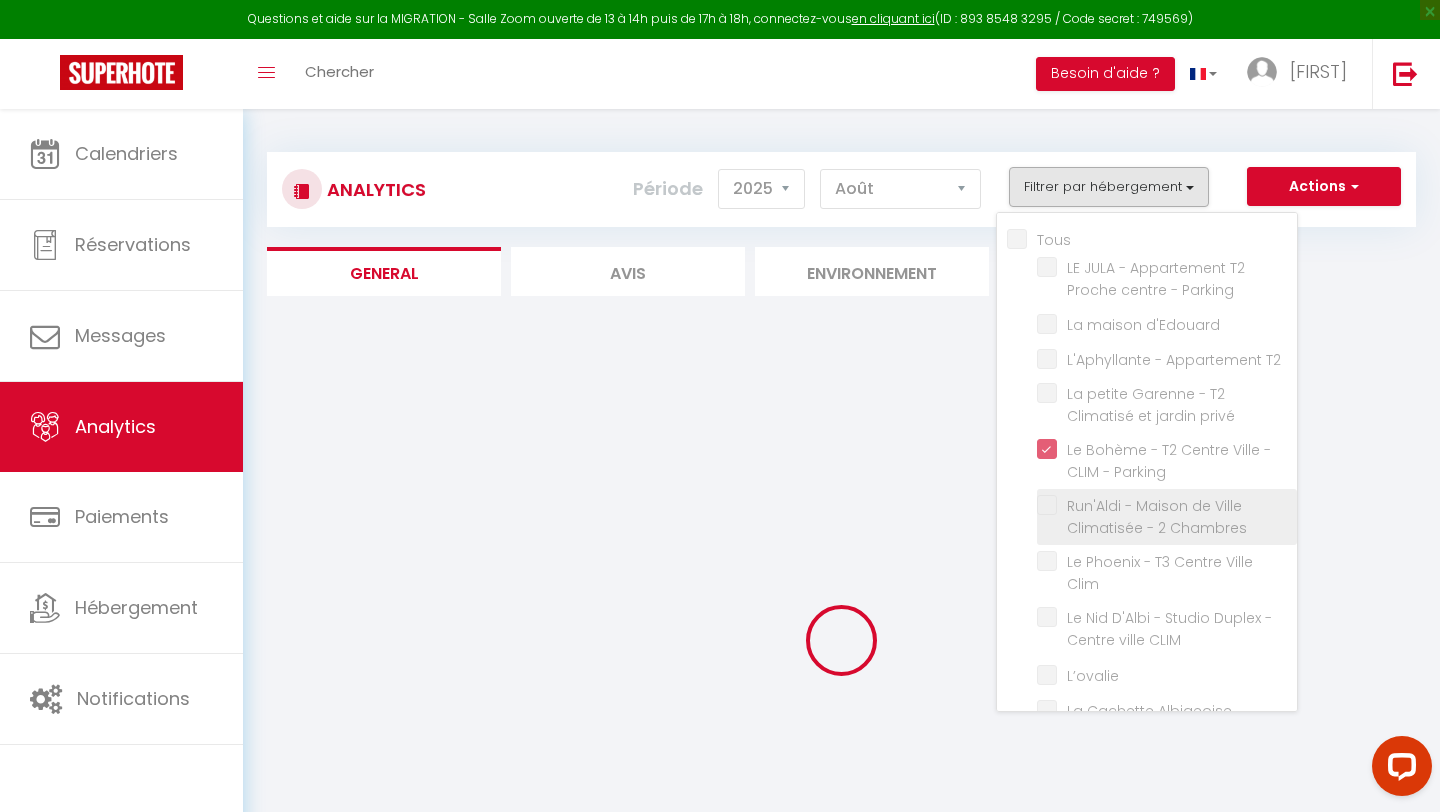 checkbox on "false" 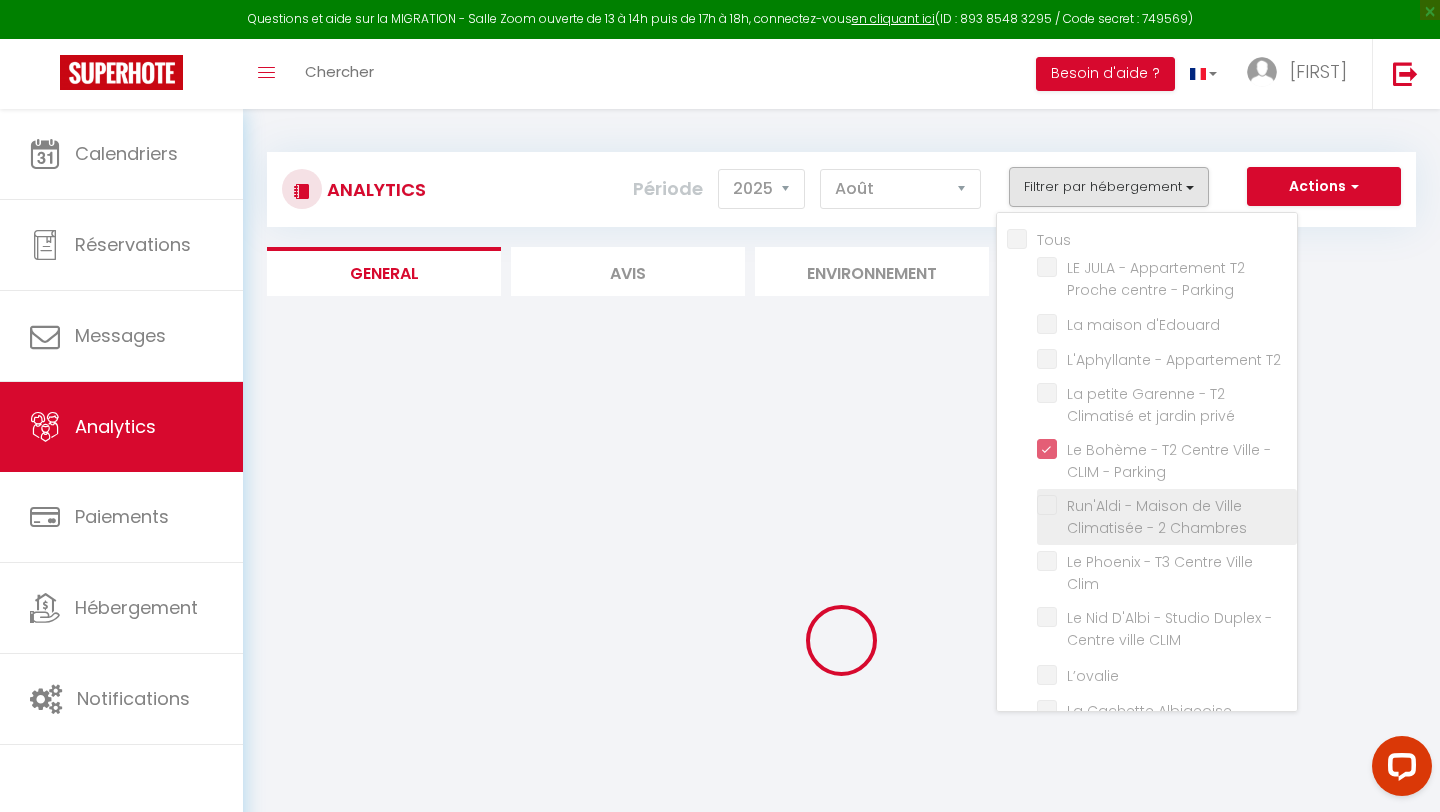 checkbox on "false" 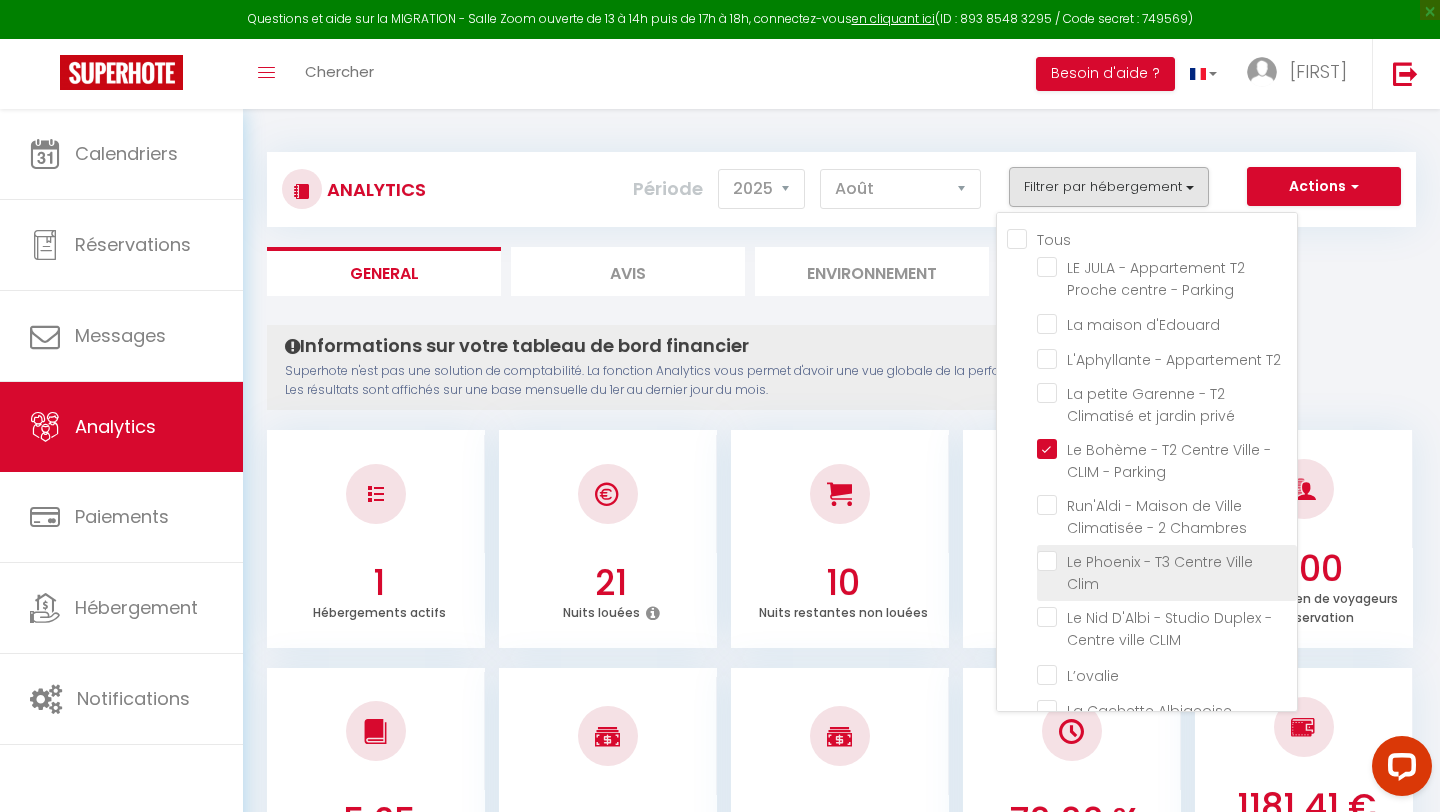 click at bounding box center [1167, 561] 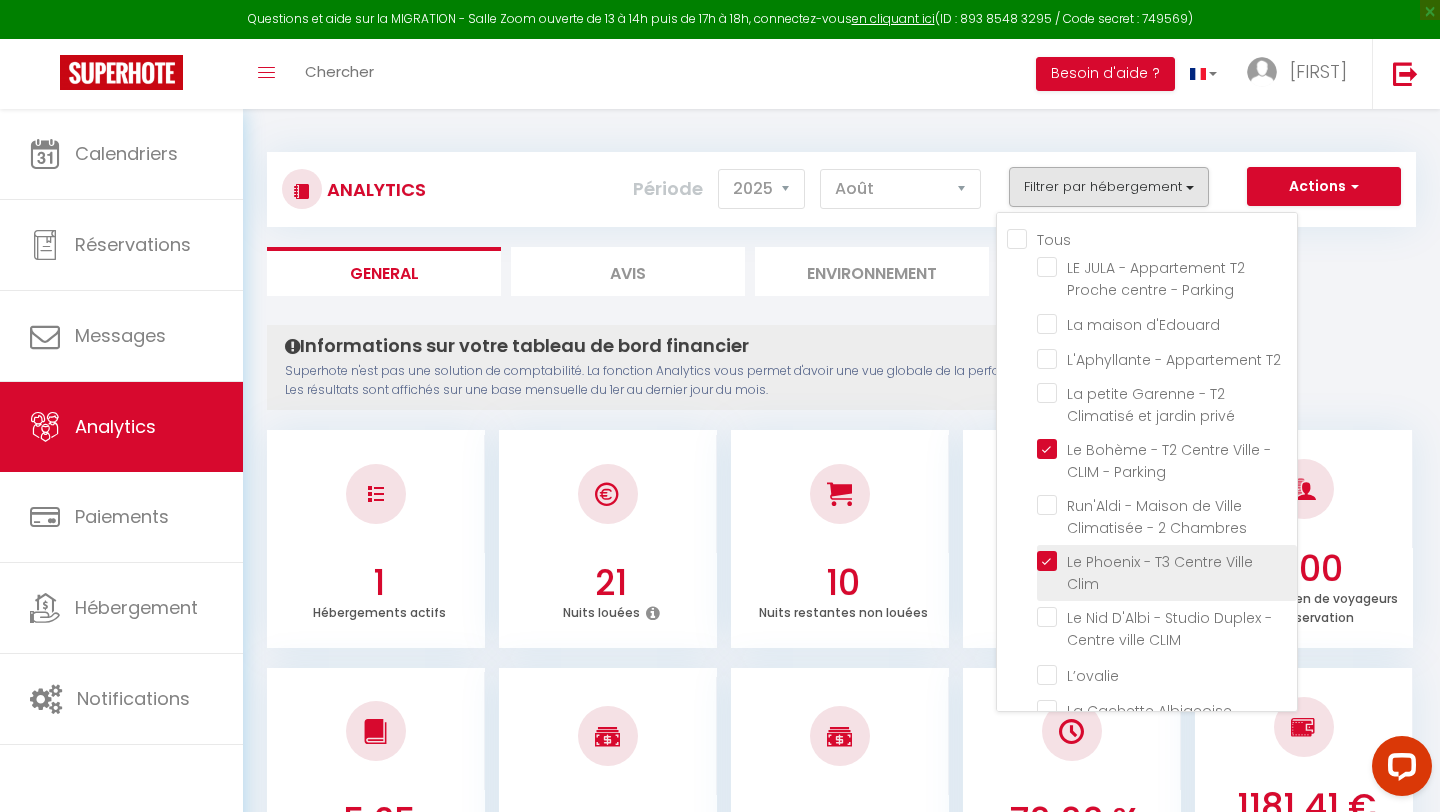 checkbox on "false" 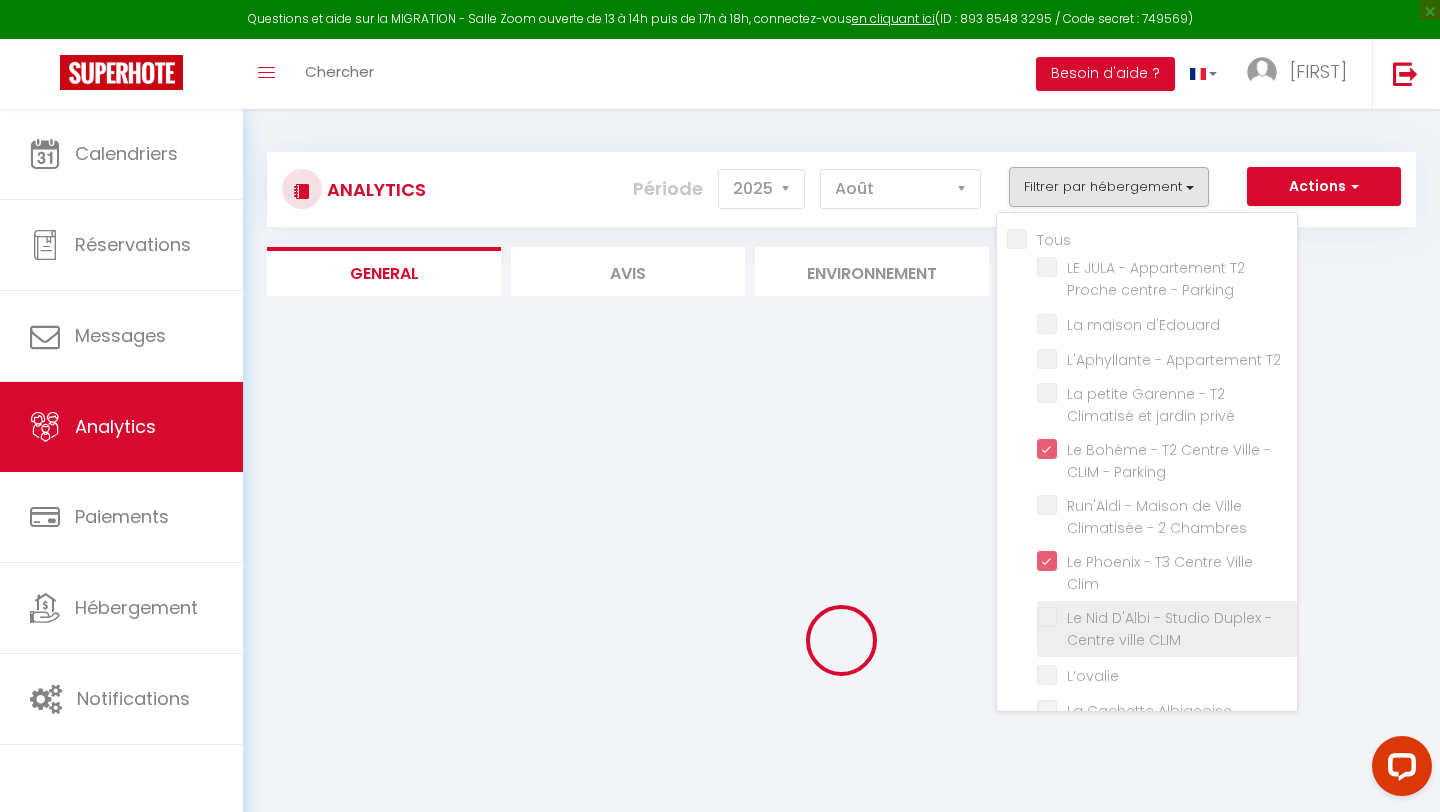checkbox on "false" 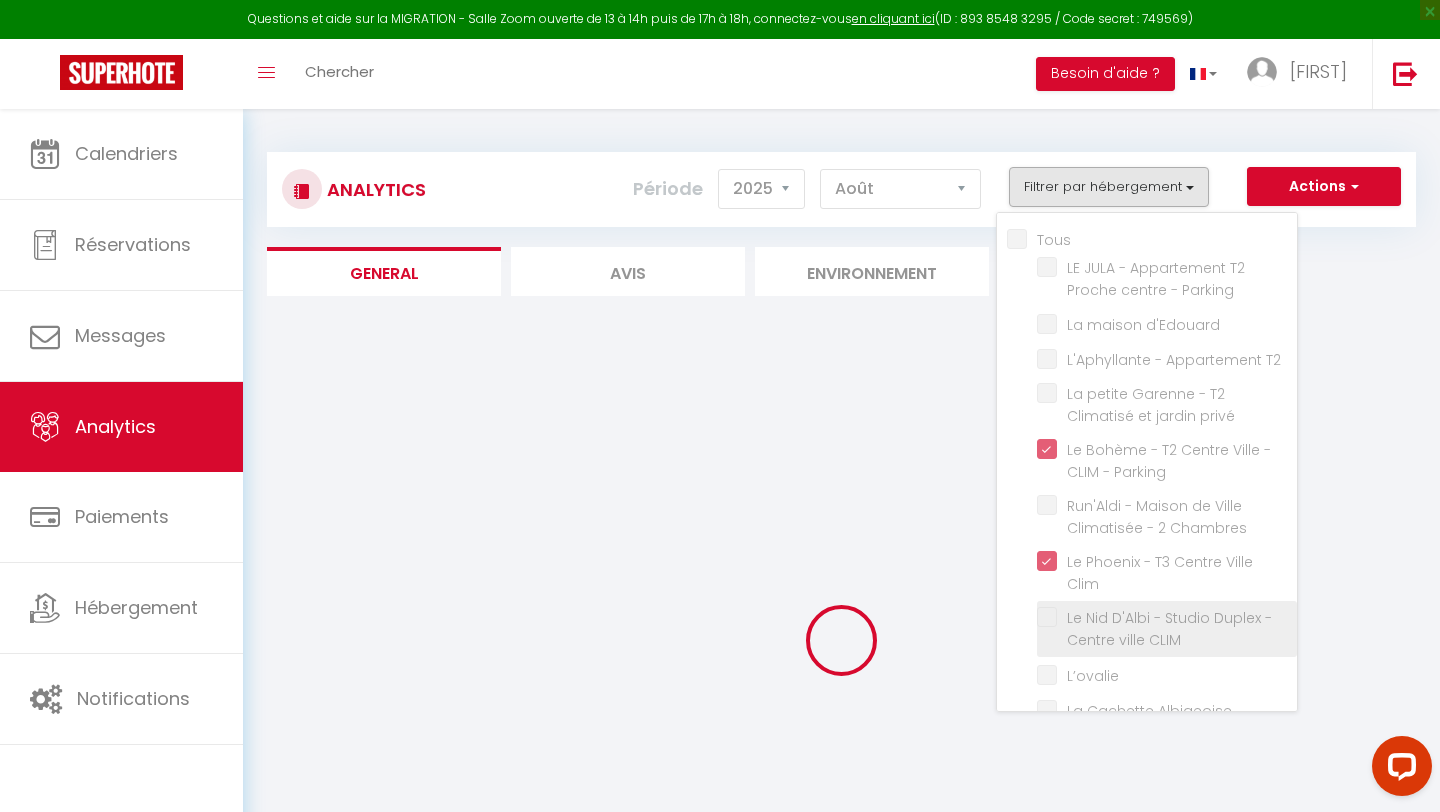 checkbox on "false" 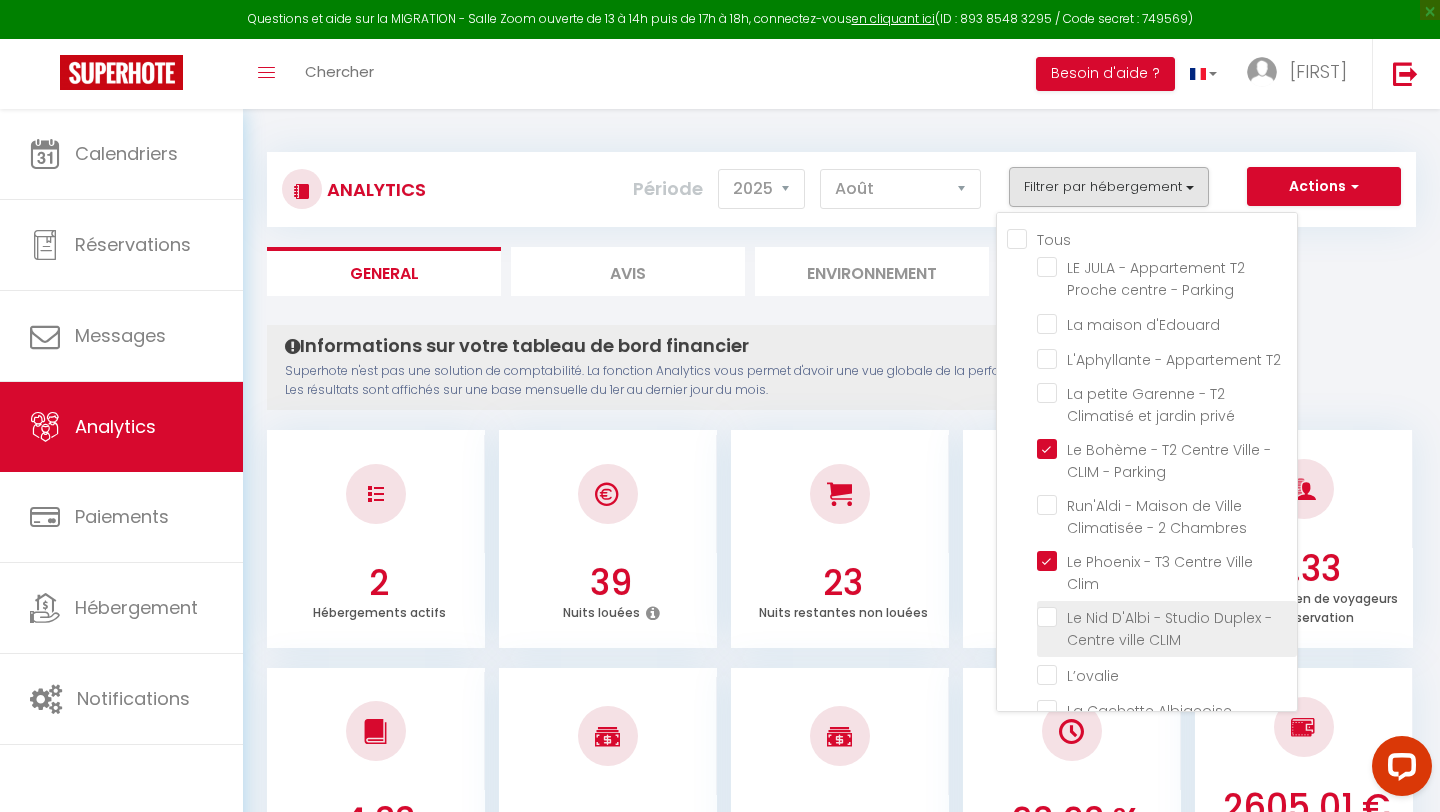 click at bounding box center [1167, 617] 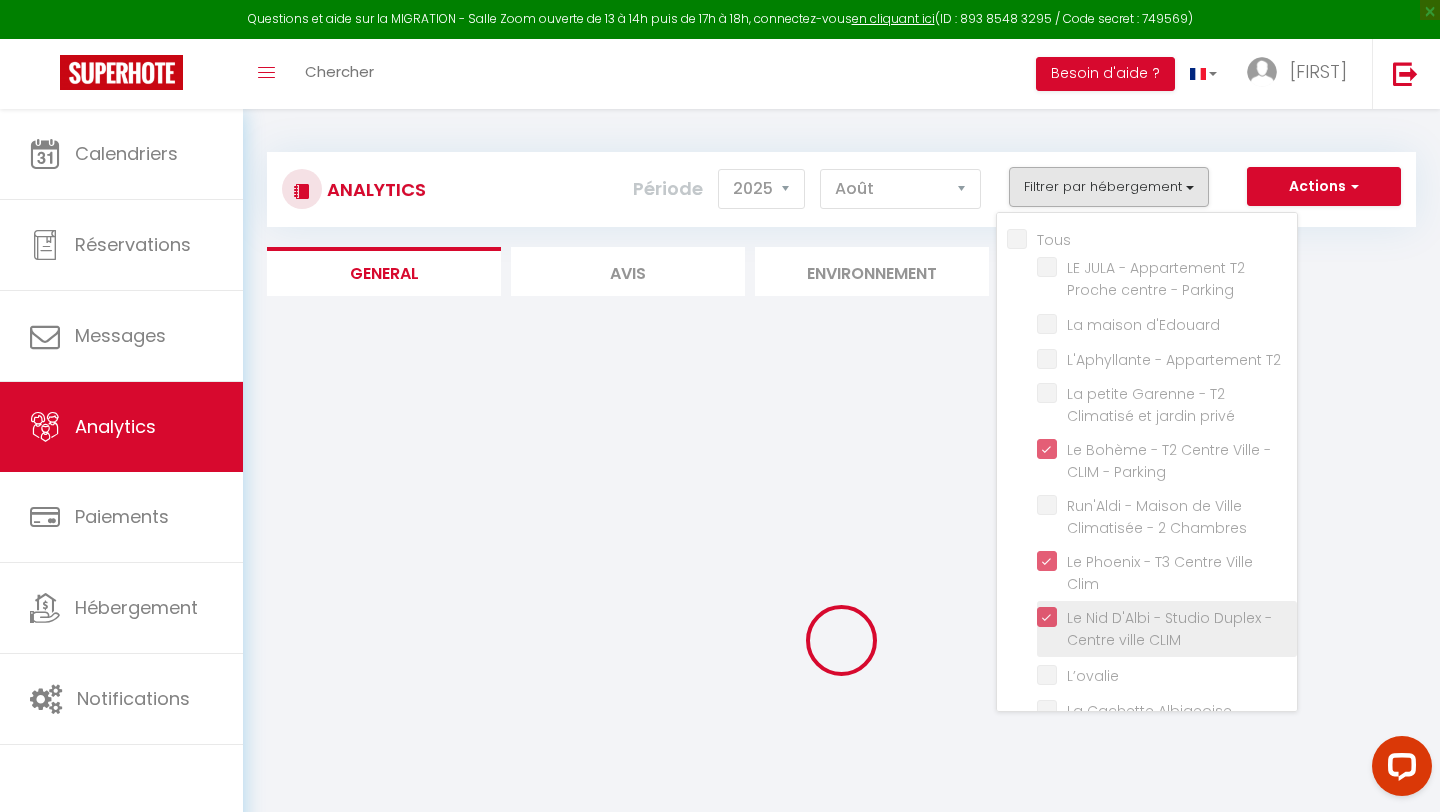 checkbox on "false" 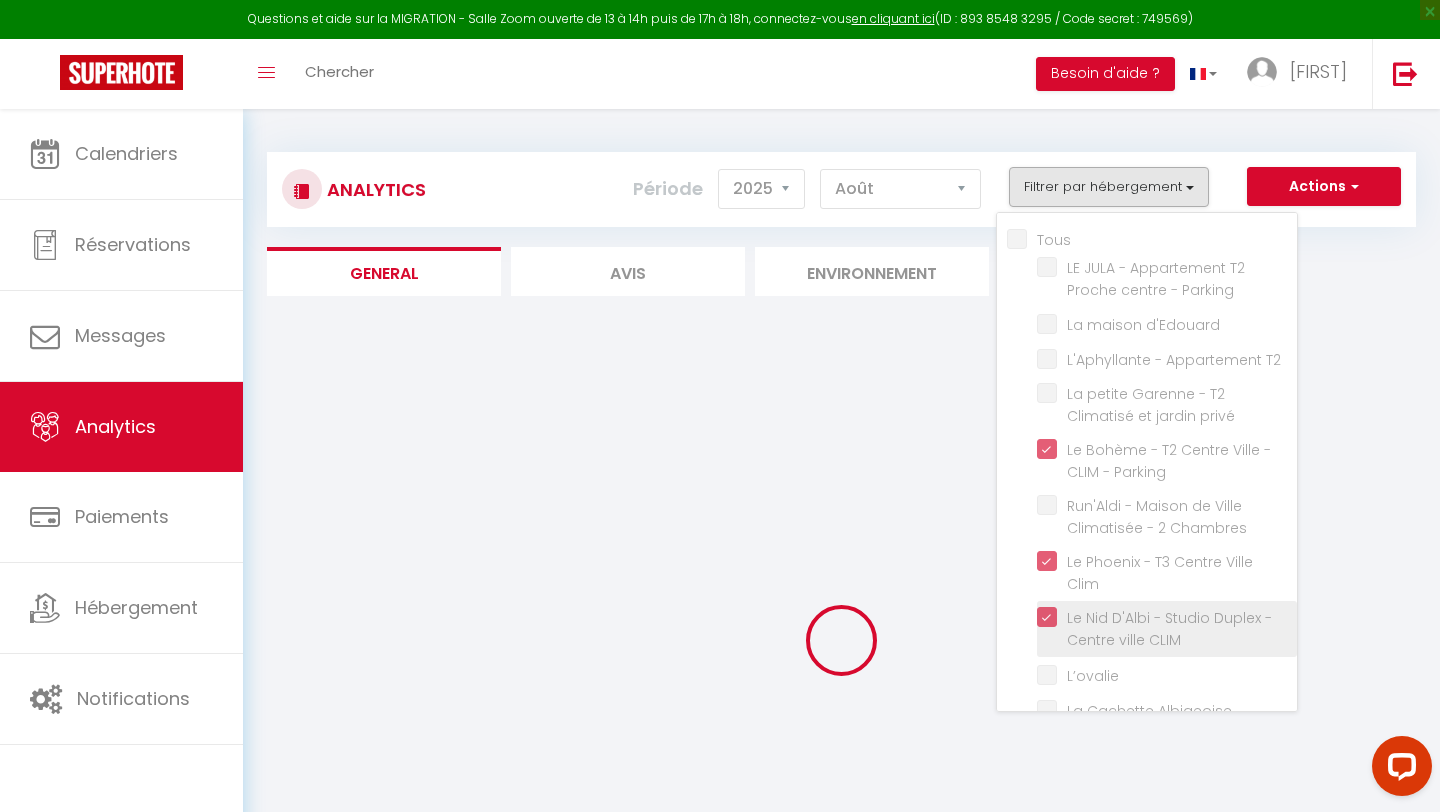 checkbox on "false" 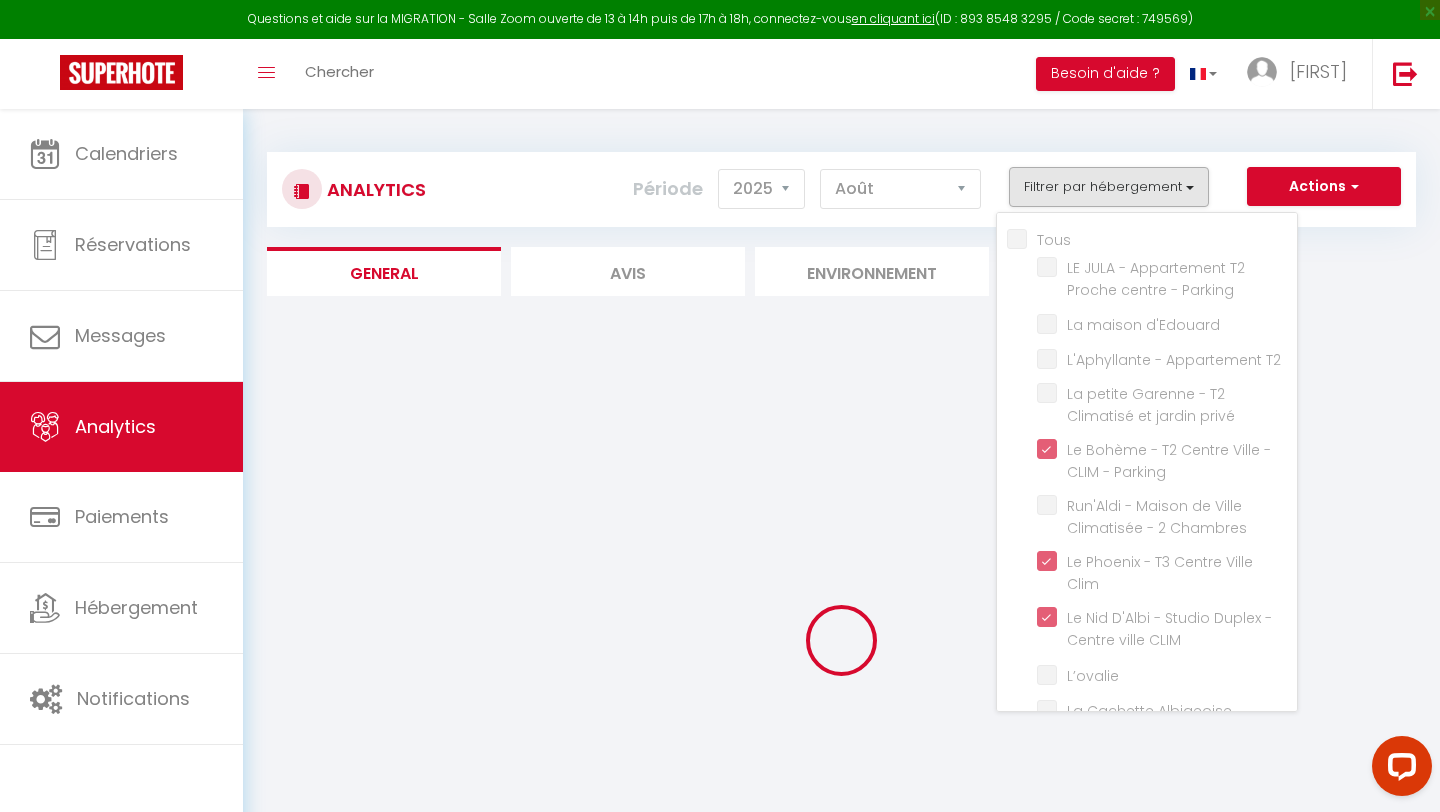 checkbox on "false" 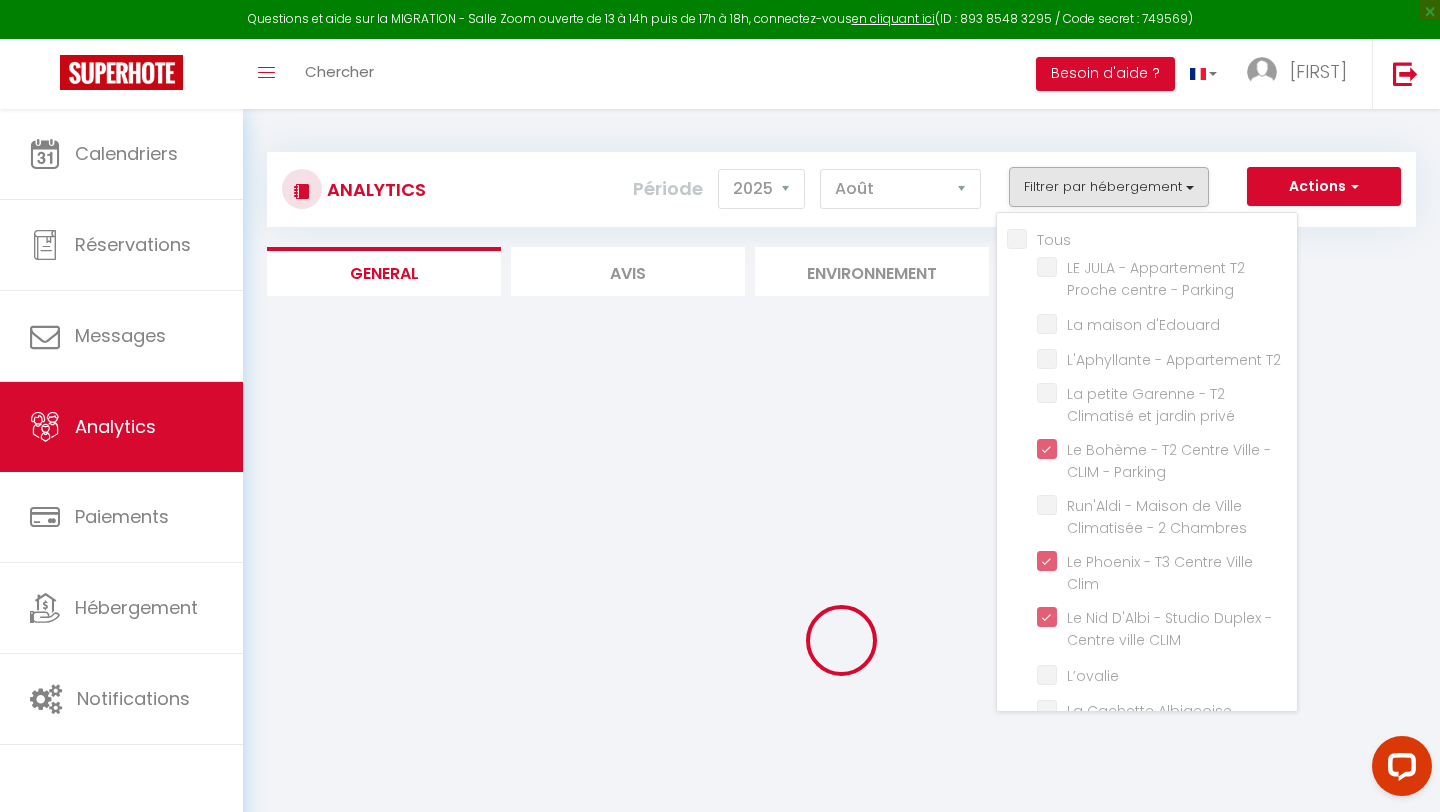 checkbox on "false" 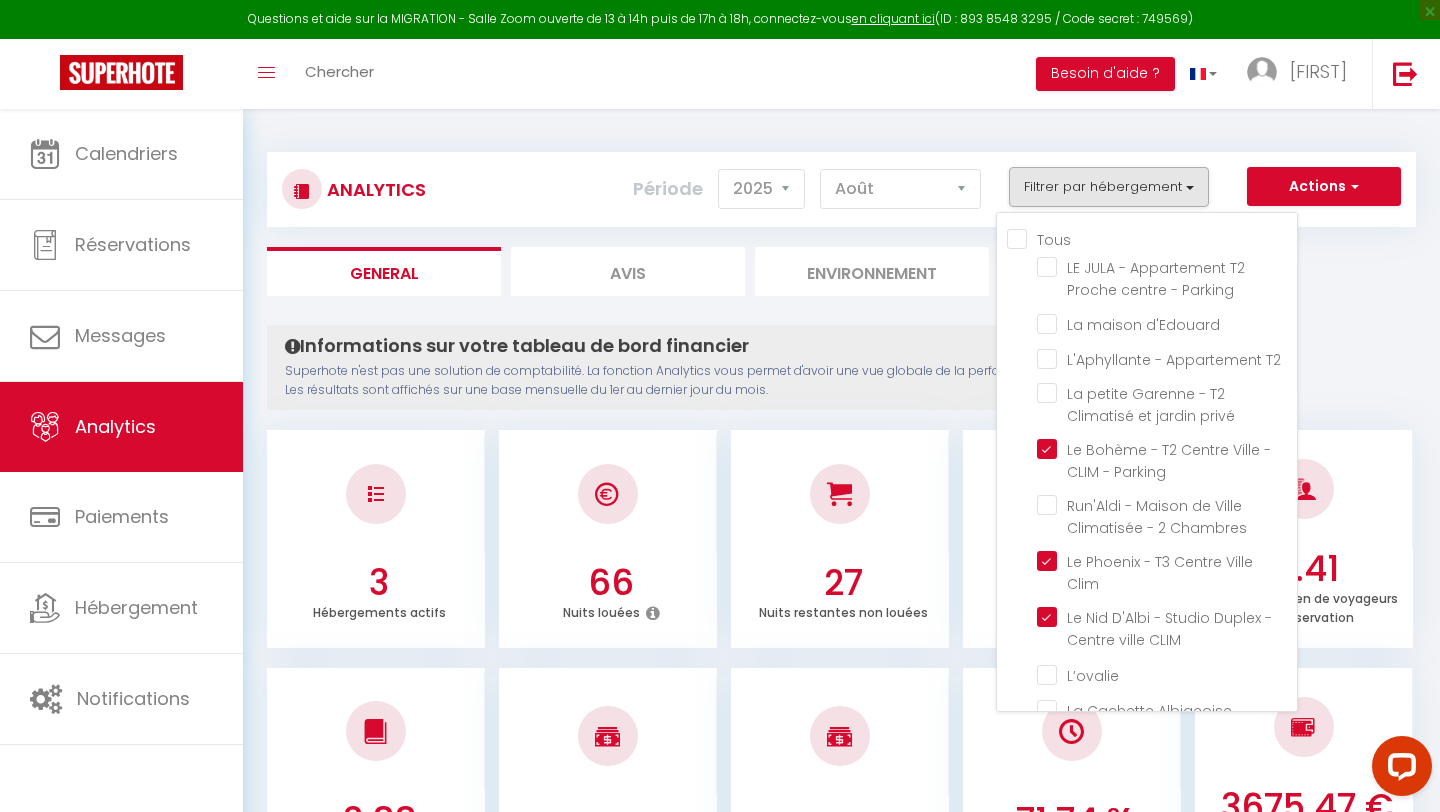 click at bounding box center [840, 494] 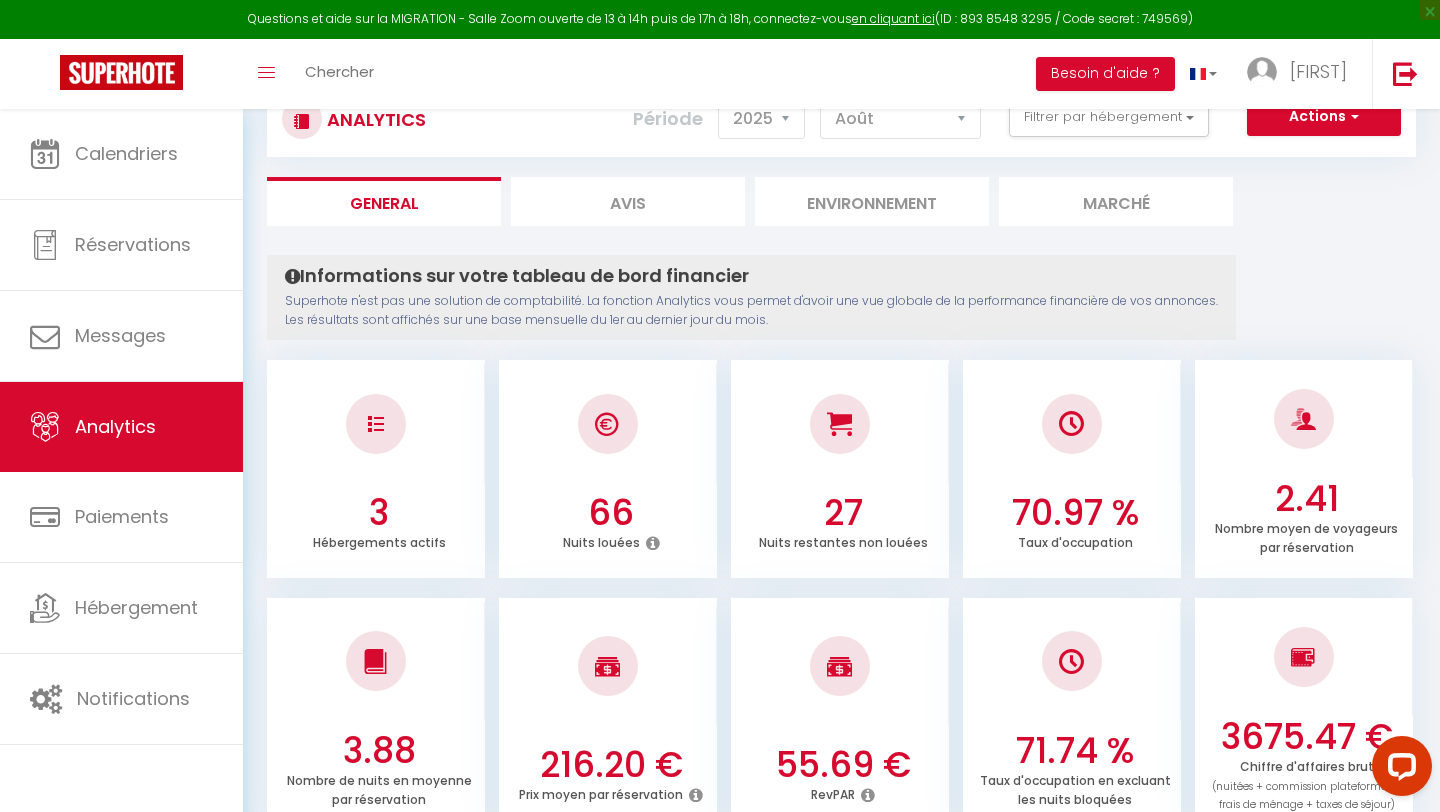 scroll, scrollTop: 0, scrollLeft: 0, axis: both 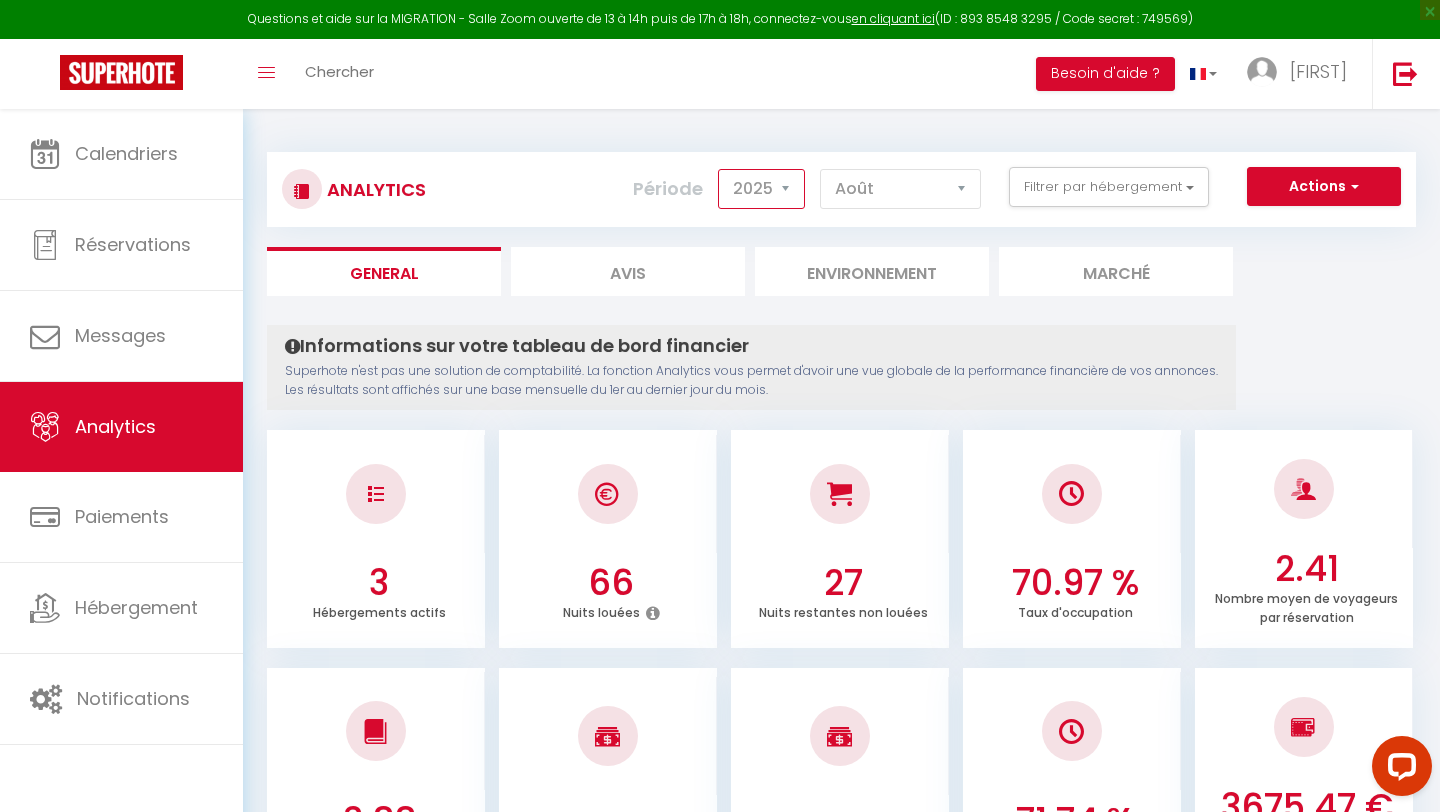 click on "2014 2015 2016 2017 2018 2019 2020 2021 2022 2023 2024 2025 2026 2027" at bounding box center [761, 189] 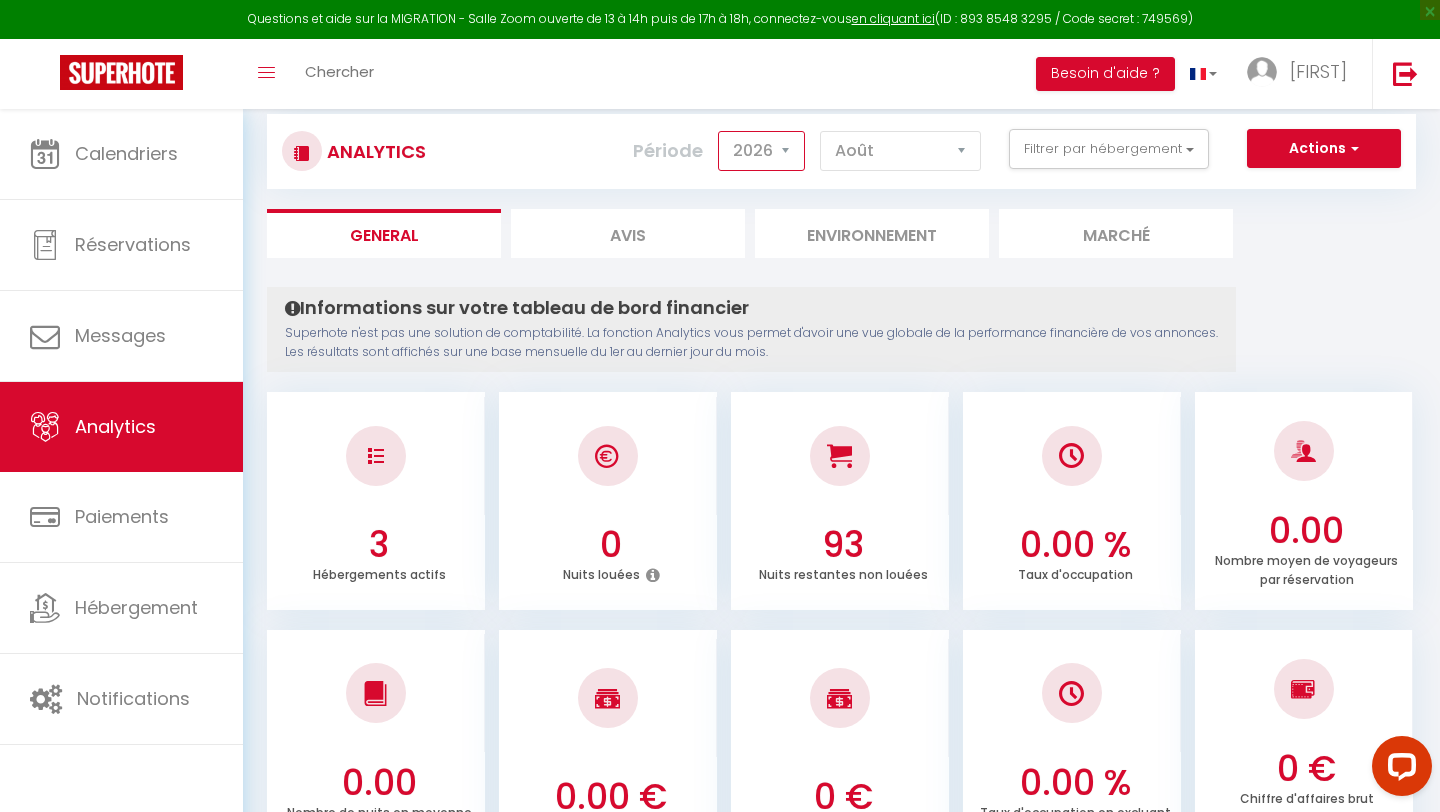 scroll, scrollTop: 0, scrollLeft: 0, axis: both 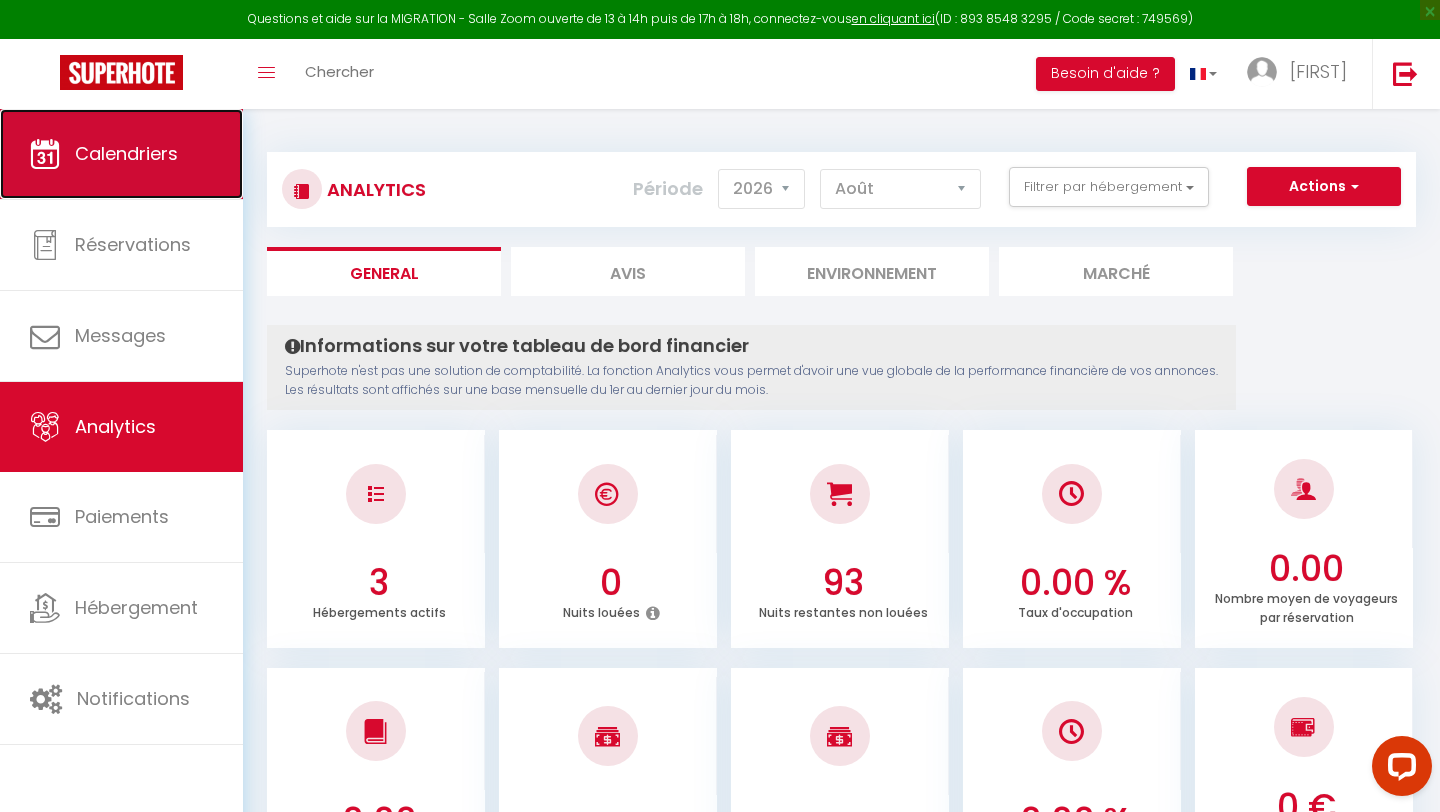 click on "Calendriers" at bounding box center (121, 154) 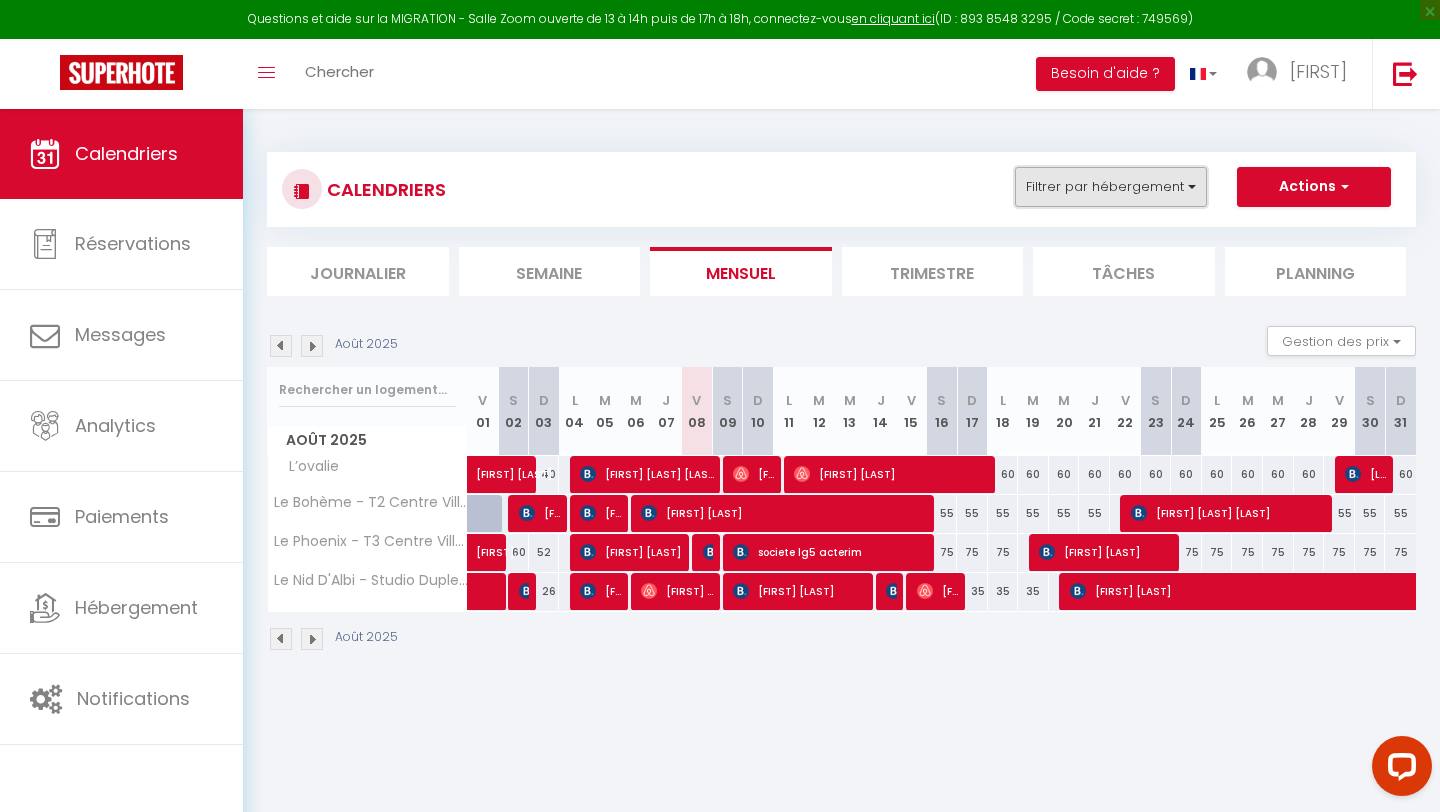 click on "Filtrer par hébergement" at bounding box center [1111, 187] 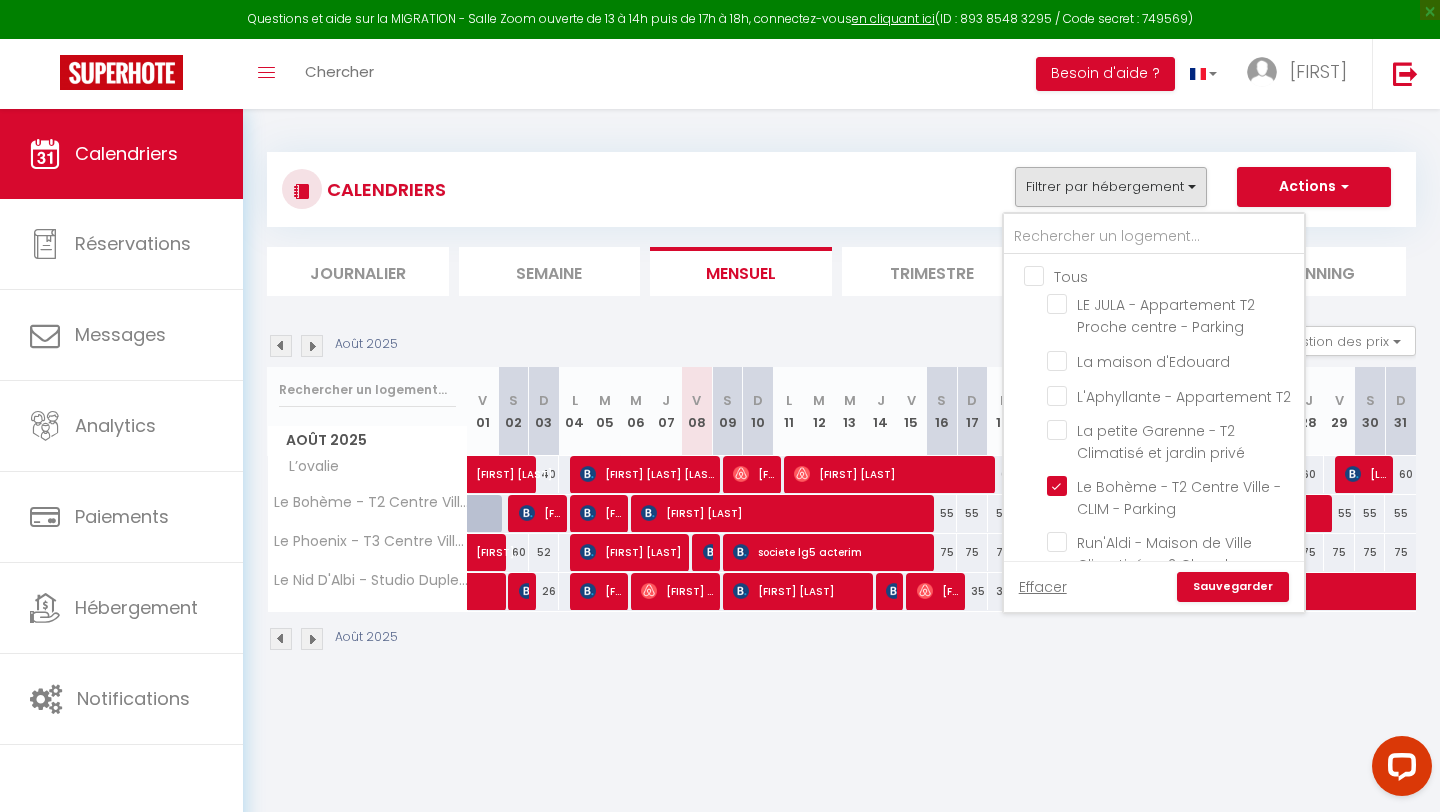 click on "Tous" at bounding box center (1174, 275) 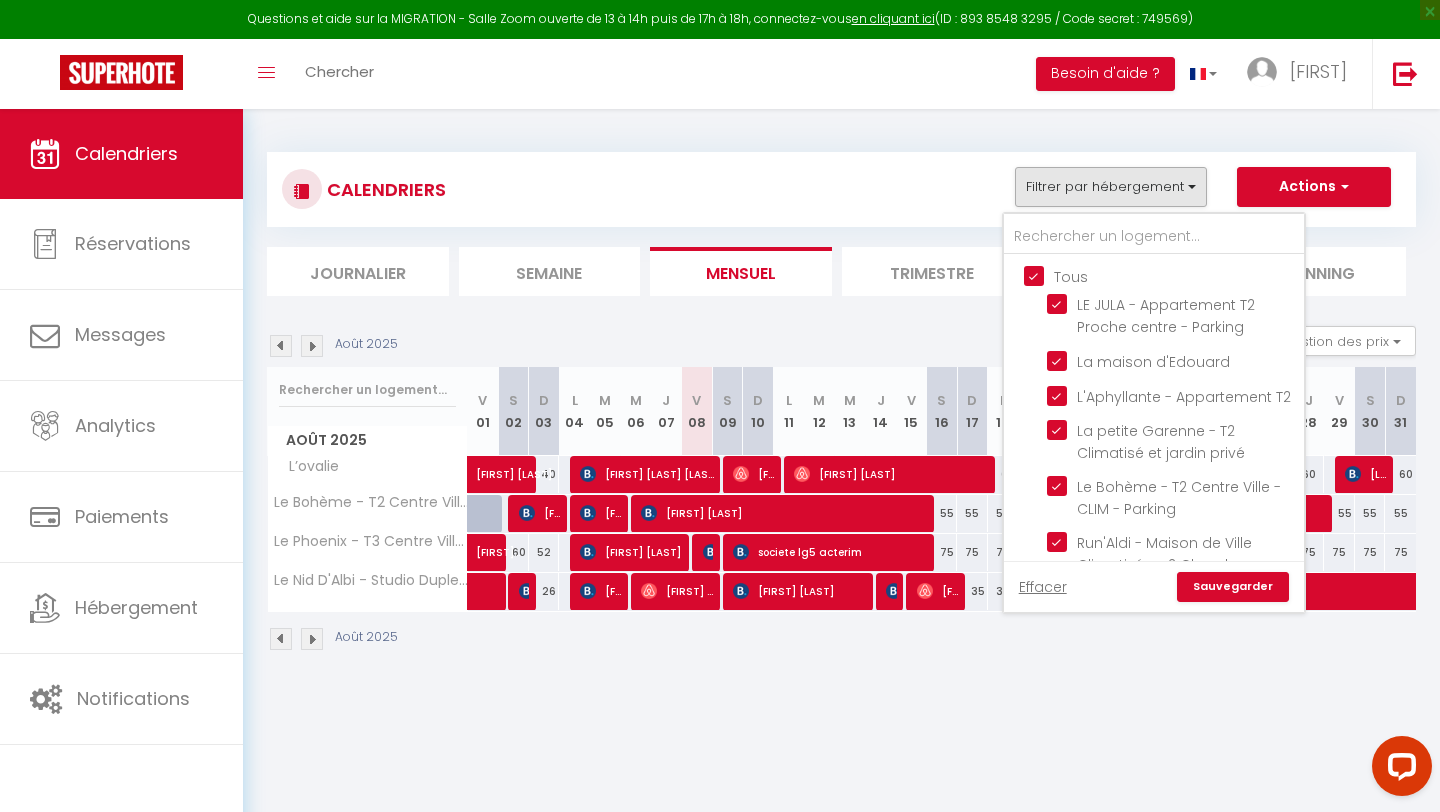 checkbox on "true" 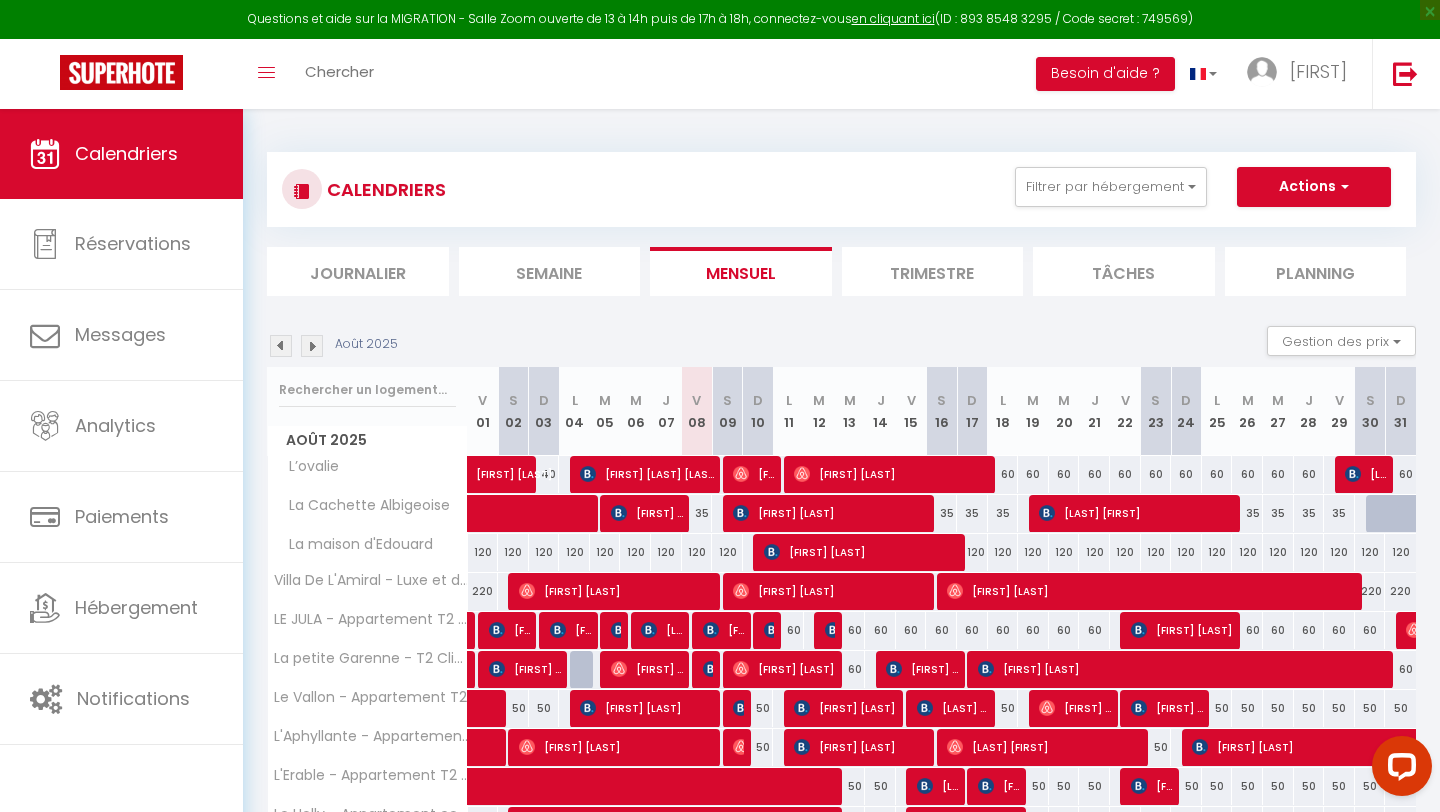 scroll, scrollTop: 165, scrollLeft: 0, axis: vertical 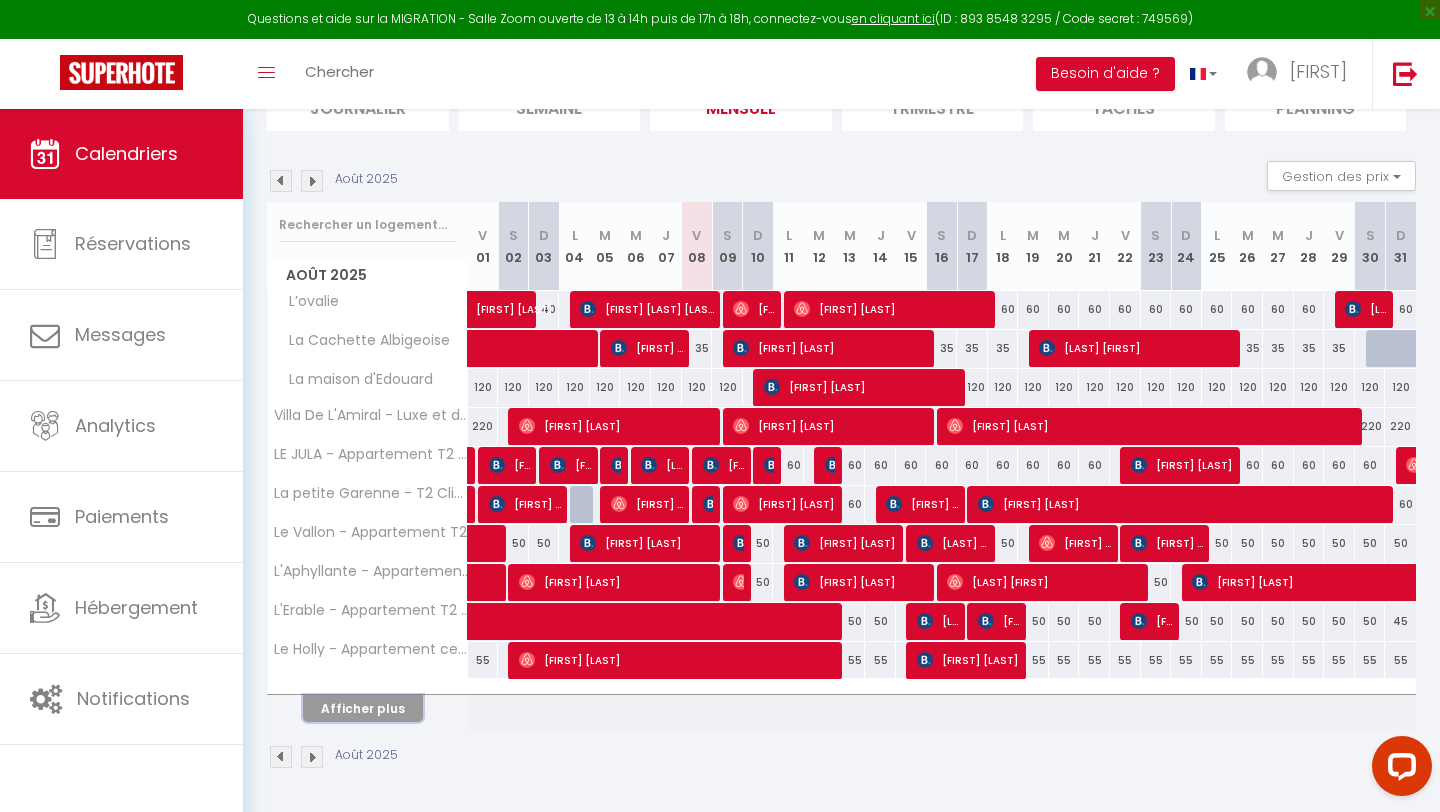 click on "Afficher plus" at bounding box center (363, 708) 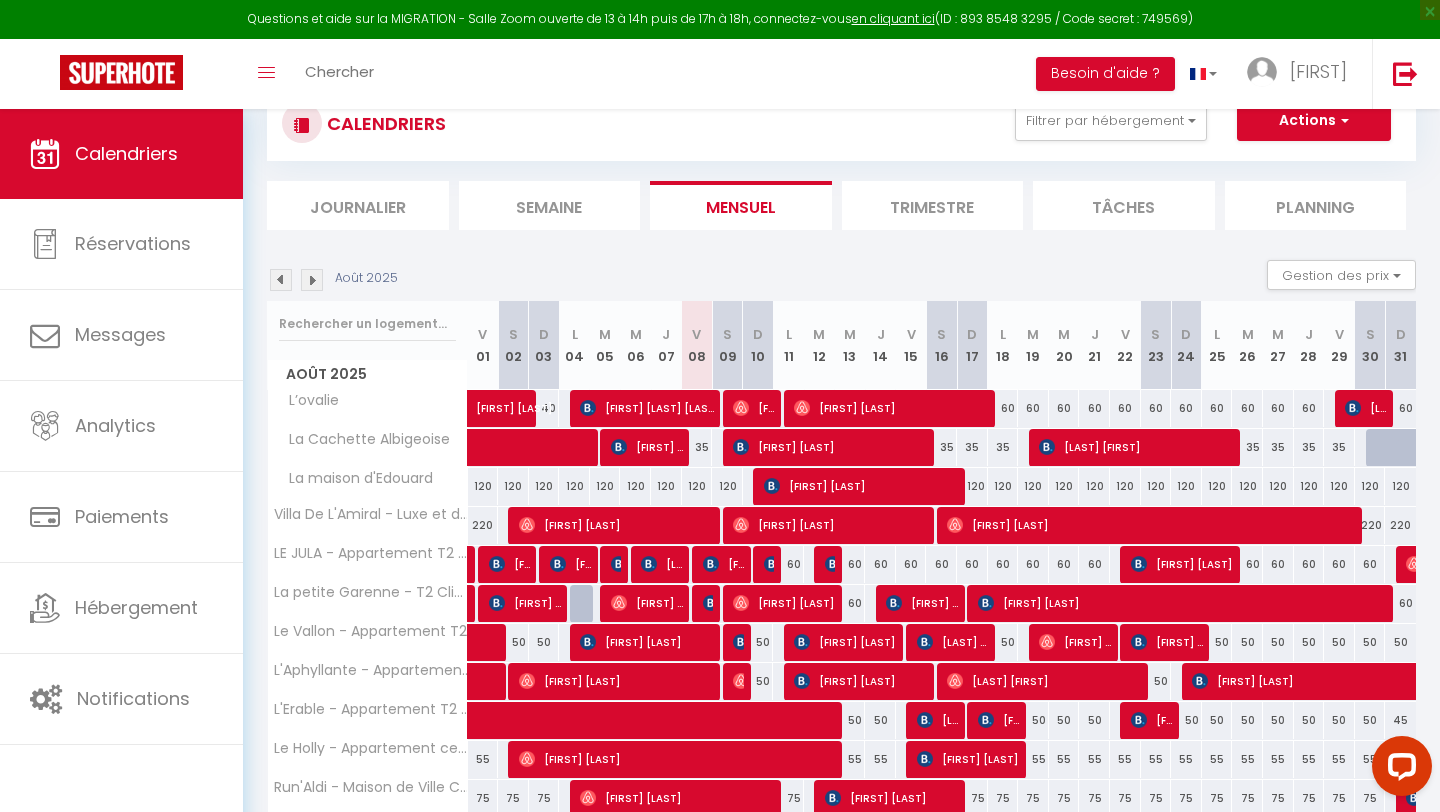 scroll, scrollTop: 0, scrollLeft: 0, axis: both 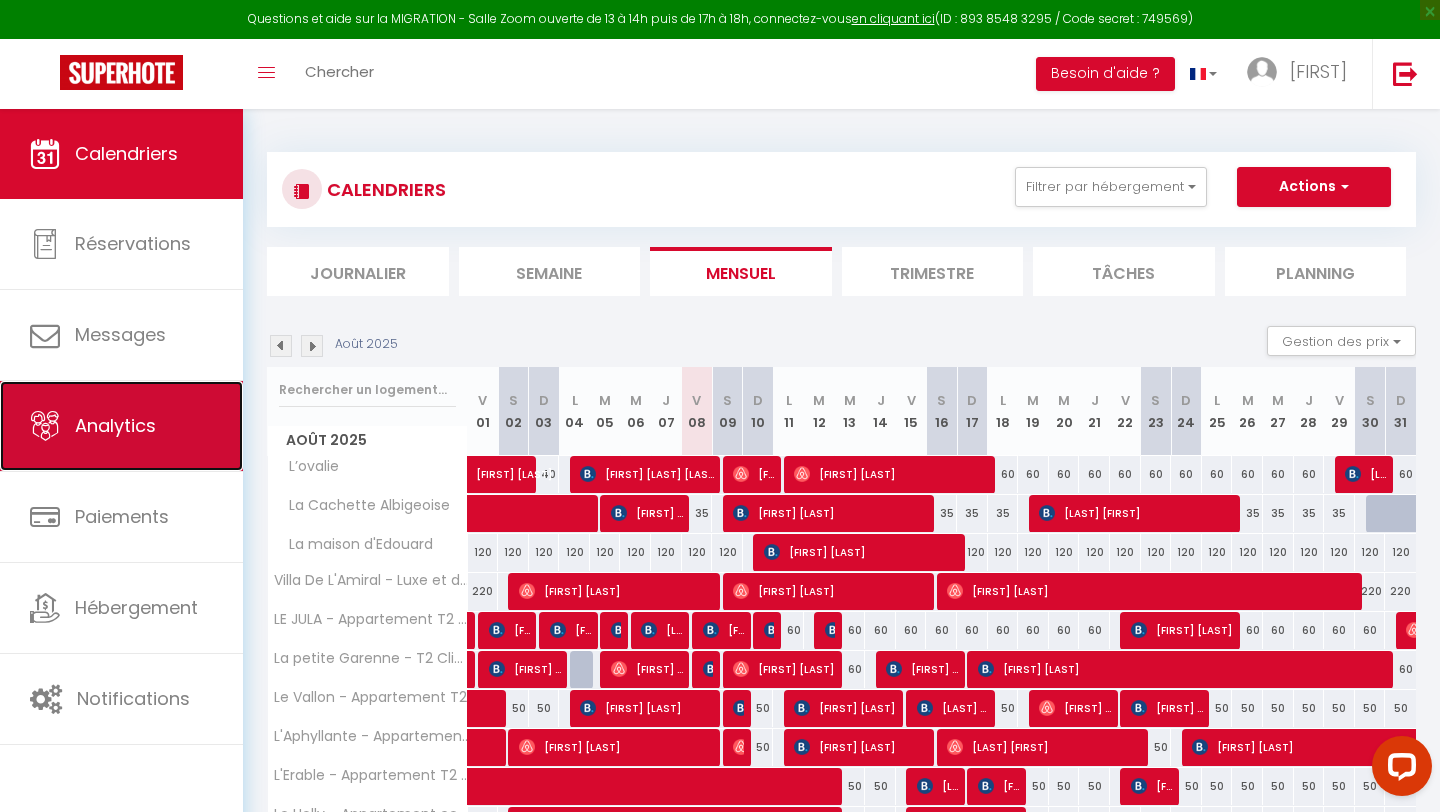 click on "Analytics" at bounding box center [121, 426] 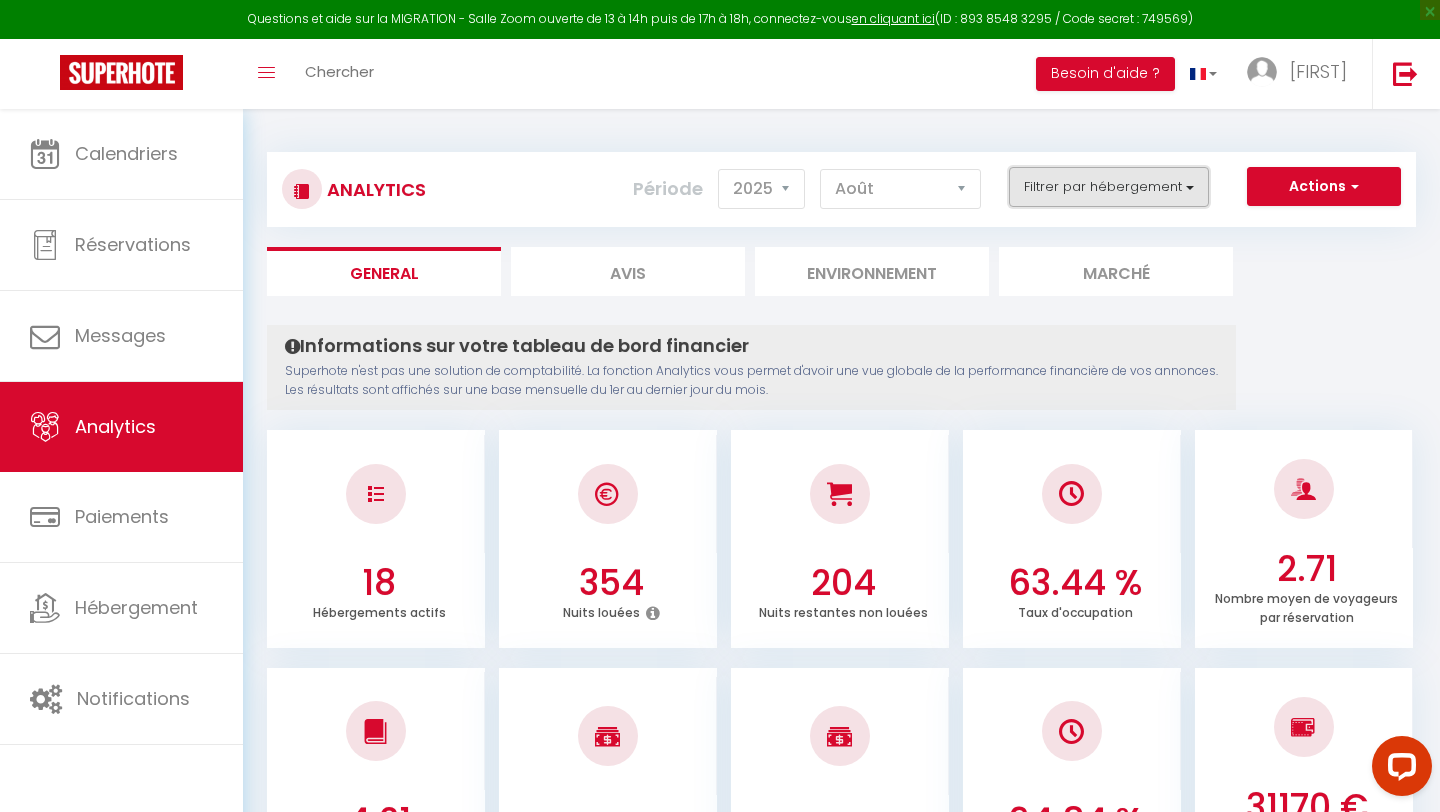 click on "Filtrer par hébergement" at bounding box center [1109, 187] 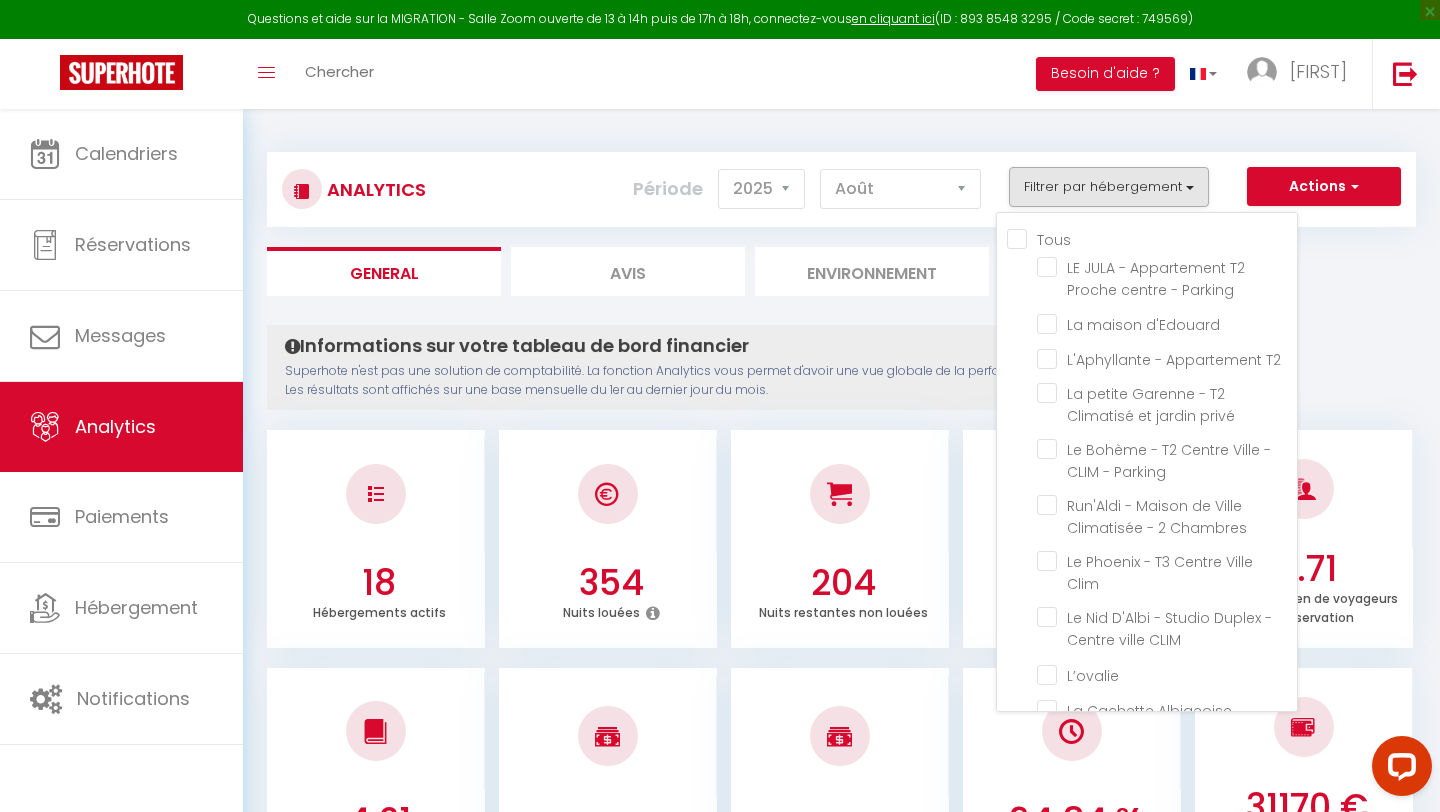 click on "Tous" at bounding box center (1152, 238) 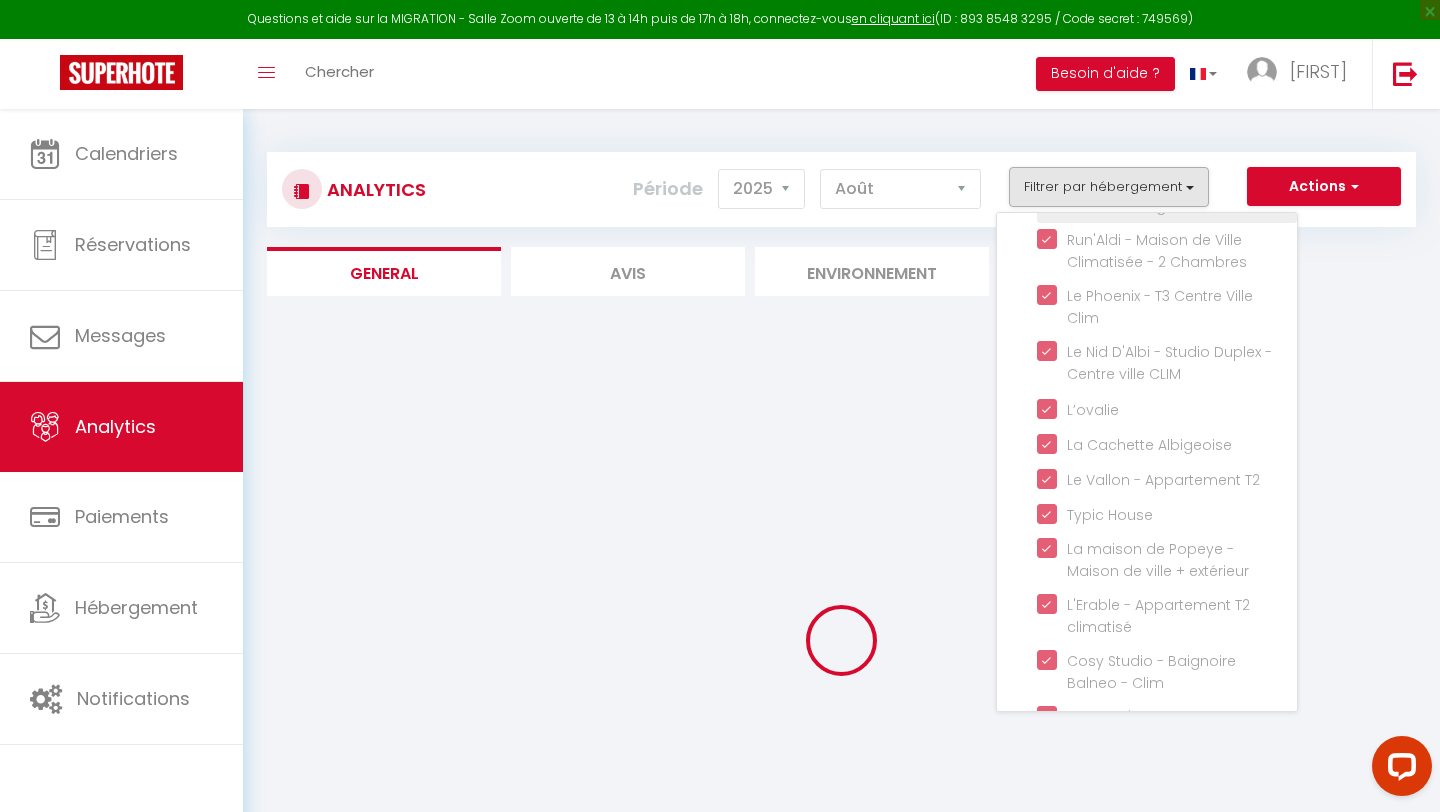 scroll, scrollTop: 269, scrollLeft: 0, axis: vertical 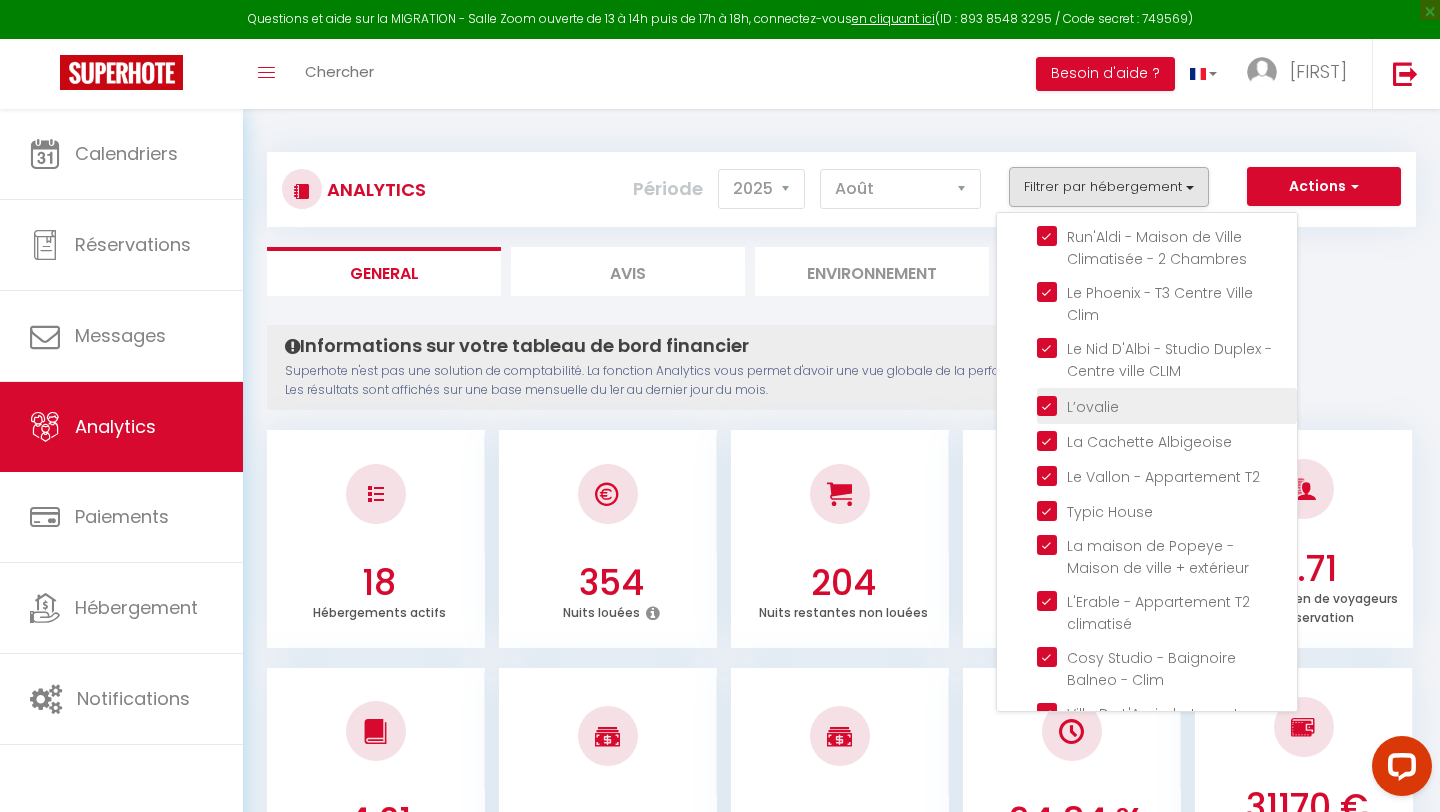 click at bounding box center [1167, 404] 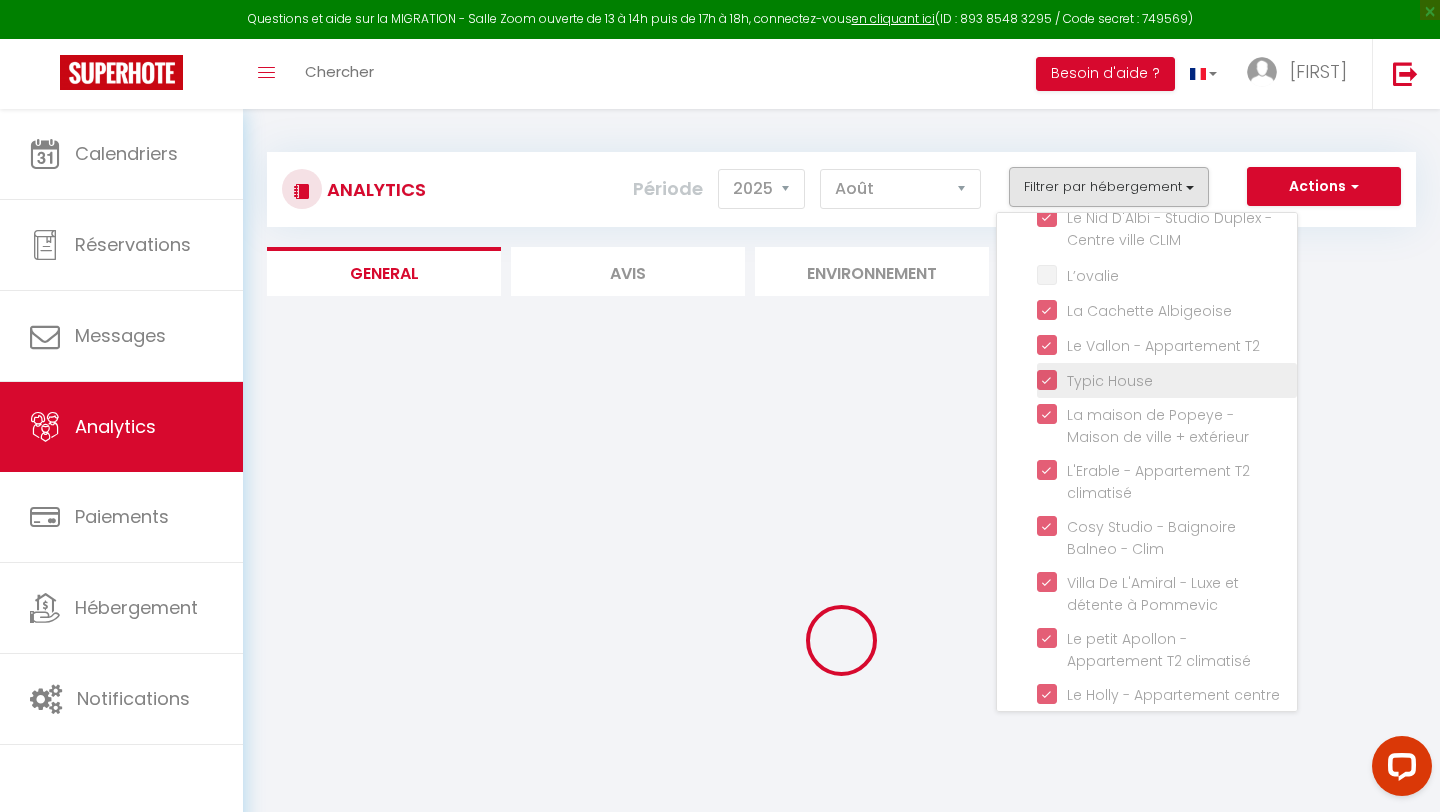 scroll, scrollTop: 434, scrollLeft: 0, axis: vertical 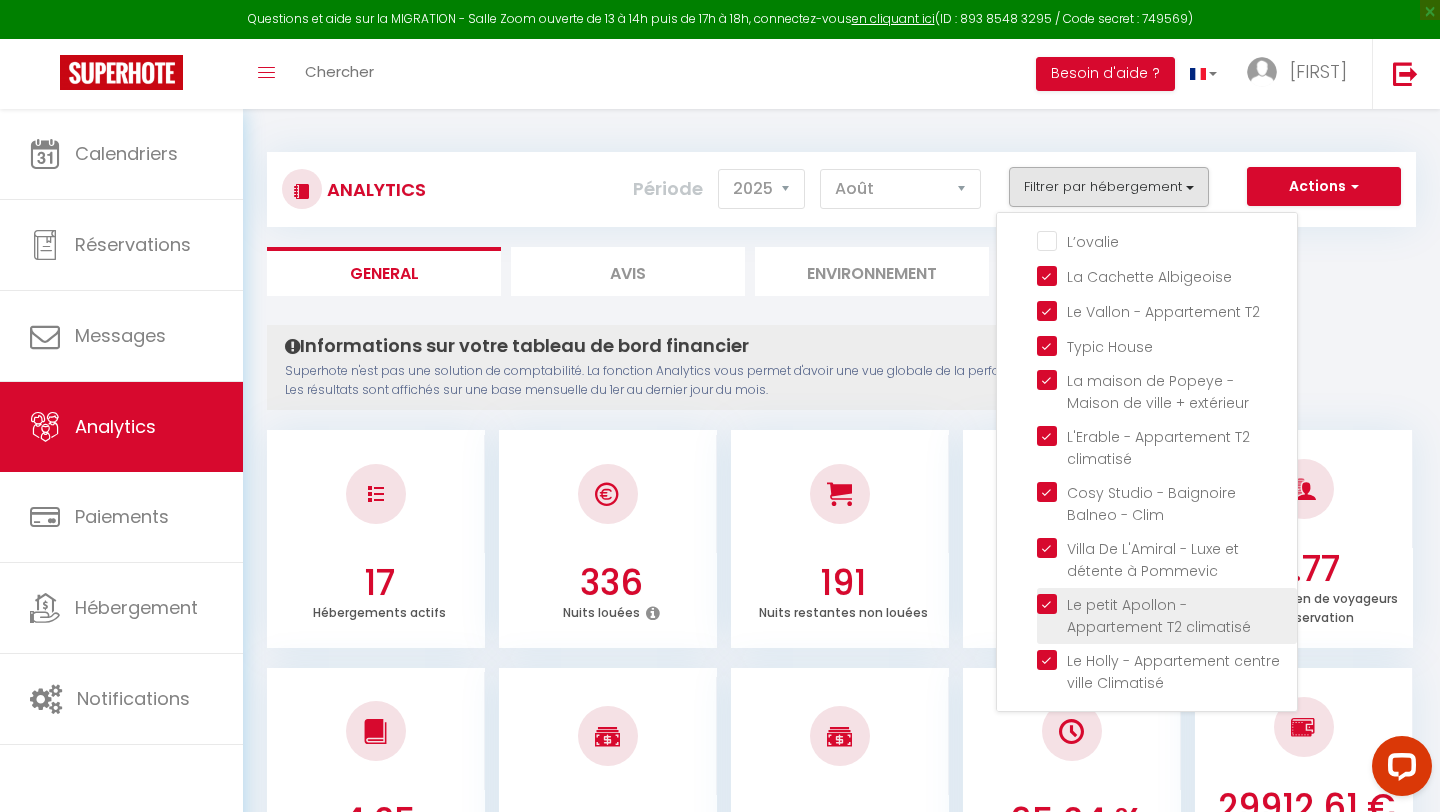click at bounding box center (1167, 604) 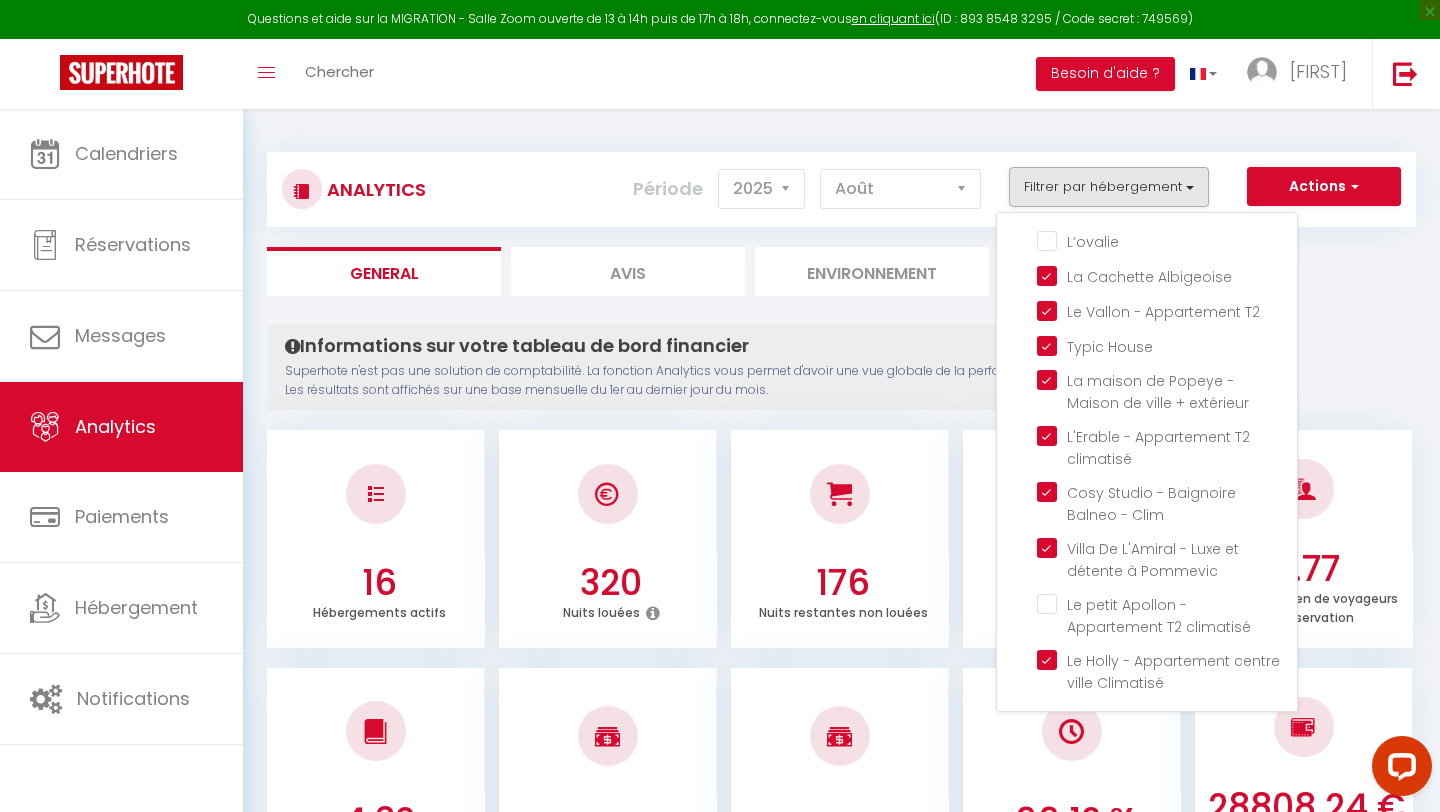 click on "Informations sur votre tableau de bord financier   Superhote n'est pas une solution de comptabilité. La fonction Analytics vous permet d'avoir une vue globale de la performance financière de vos annonces.
Les résultats sont affichés sur une base mensuelle du 1er au dernier jour du mois." at bounding box center (751, 367) 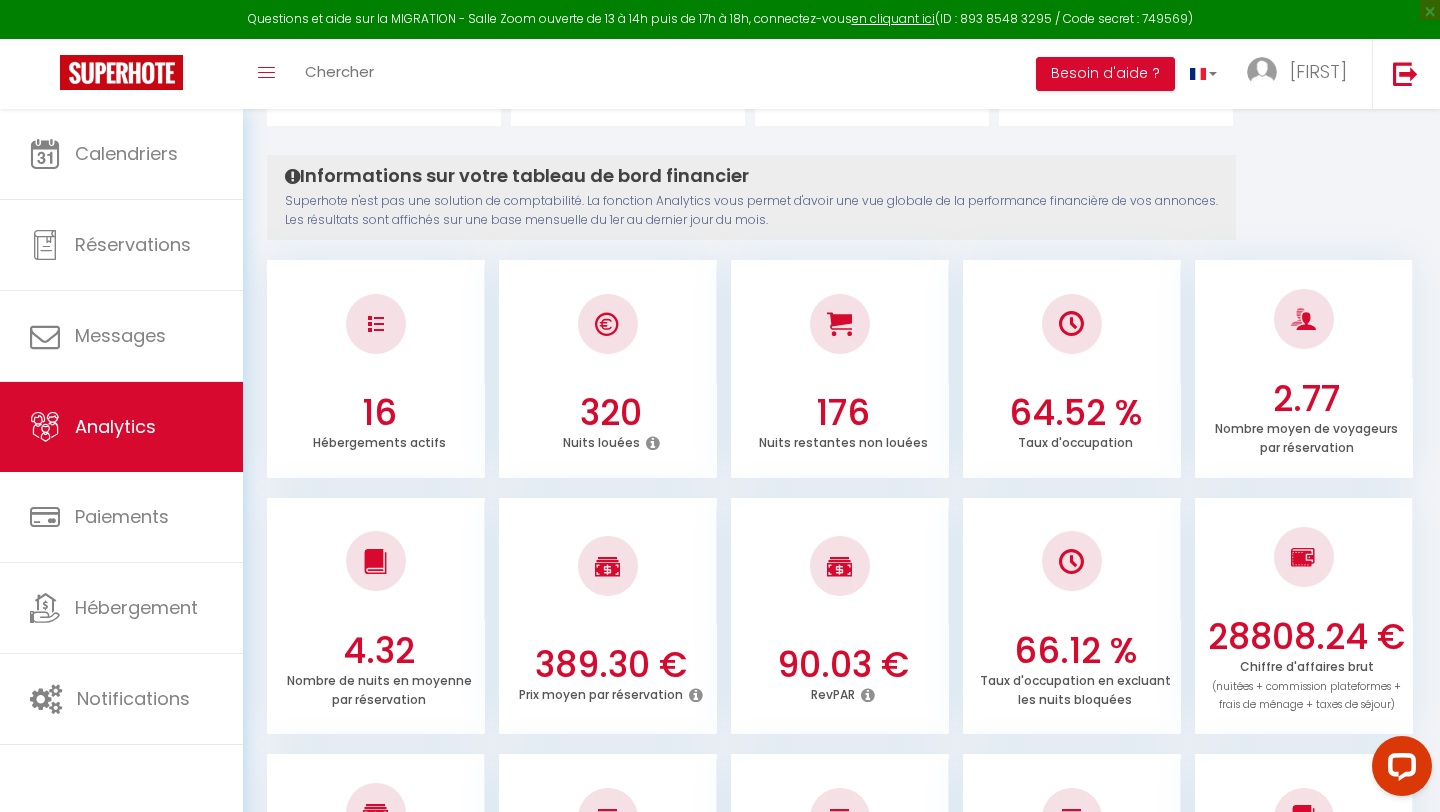 scroll, scrollTop: 0, scrollLeft: 0, axis: both 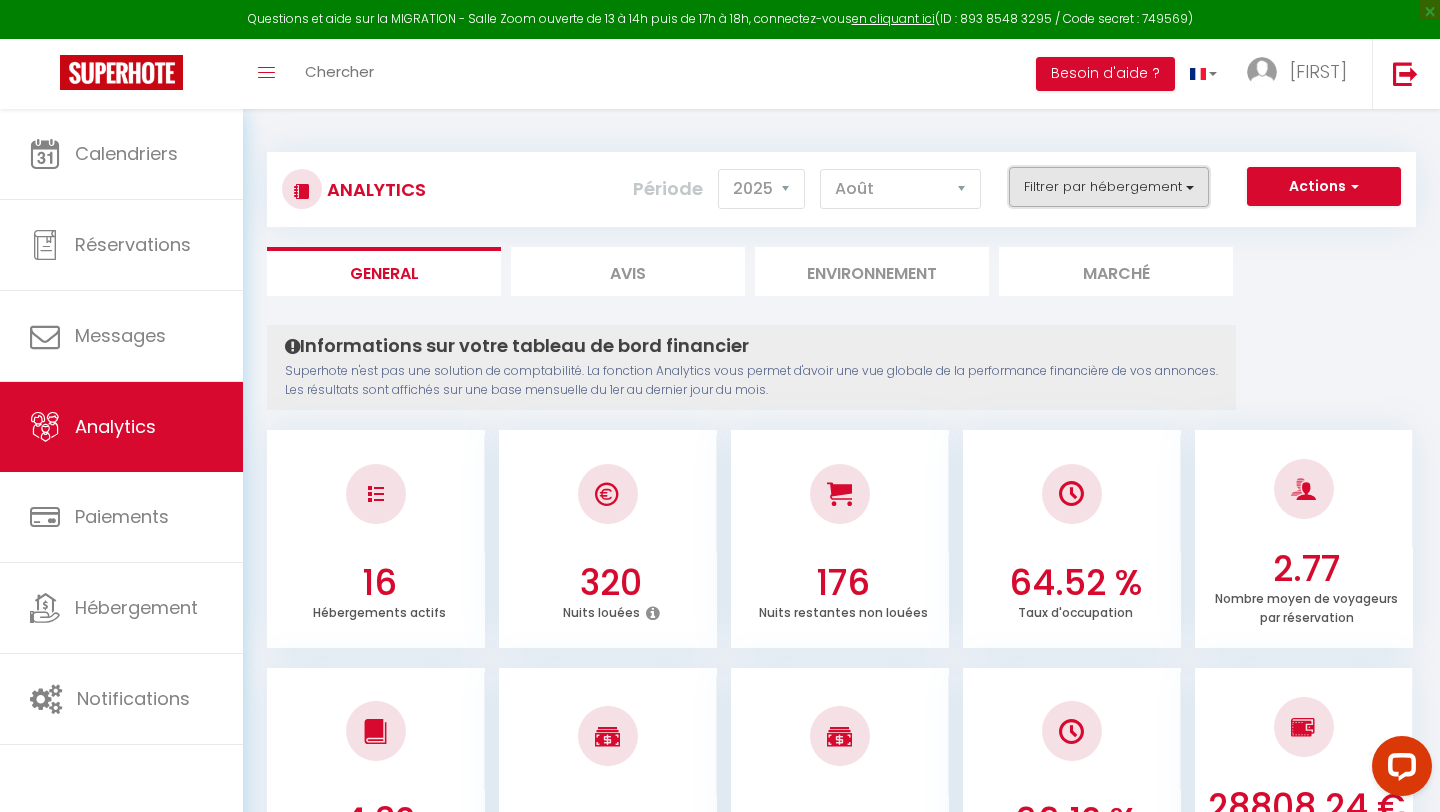 click on "Filtrer par hébergement" at bounding box center (1109, 187) 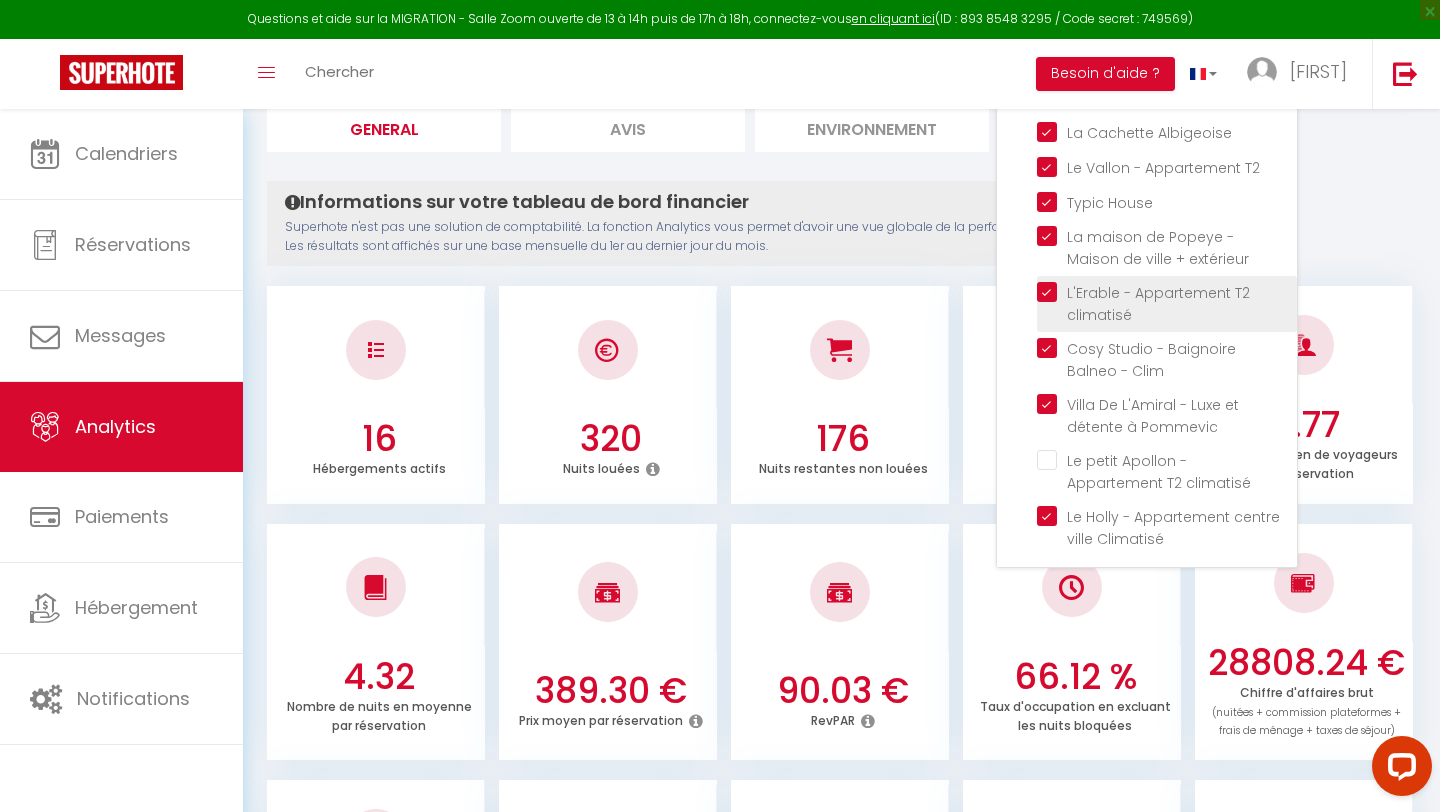 scroll, scrollTop: 146, scrollLeft: 0, axis: vertical 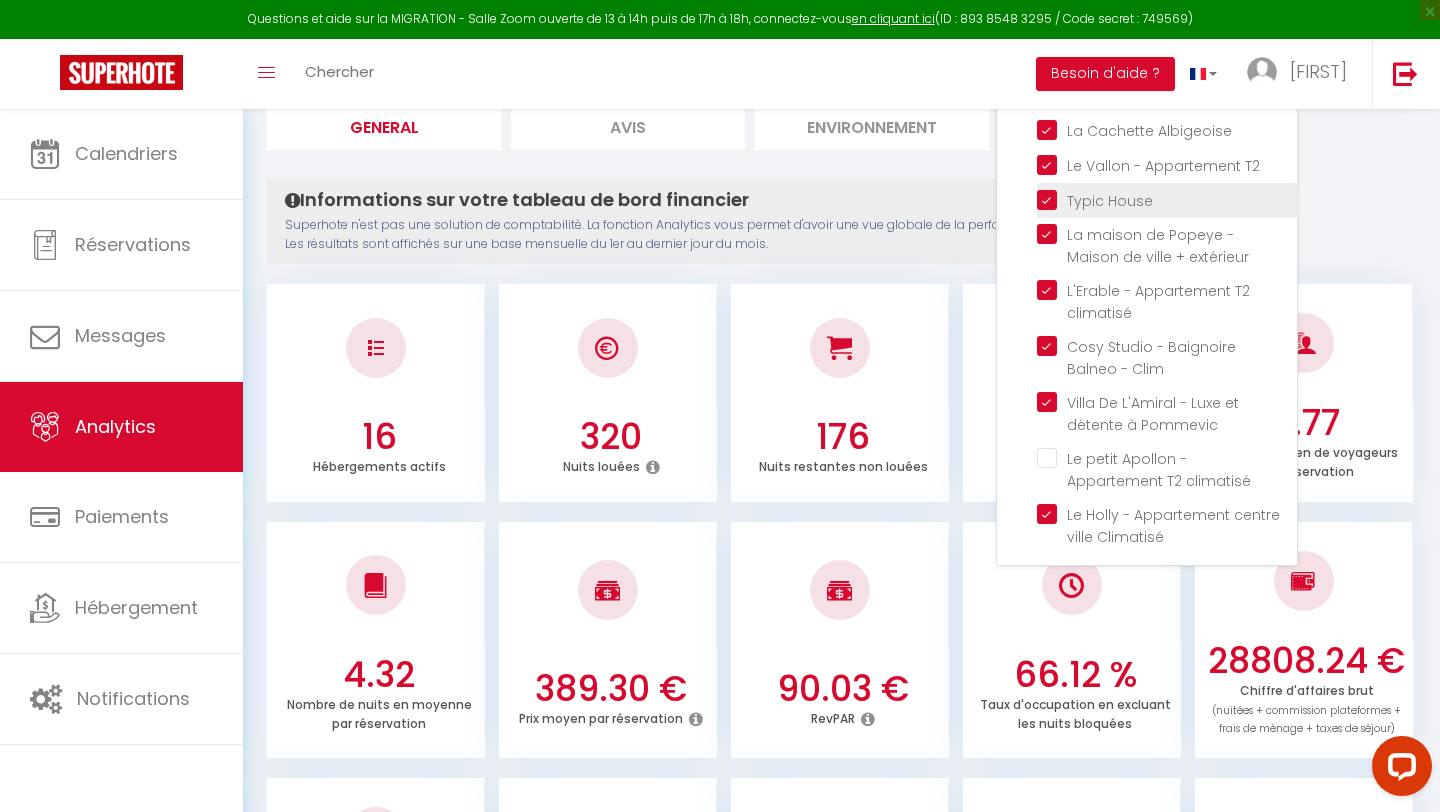 click at bounding box center (1167, 199) 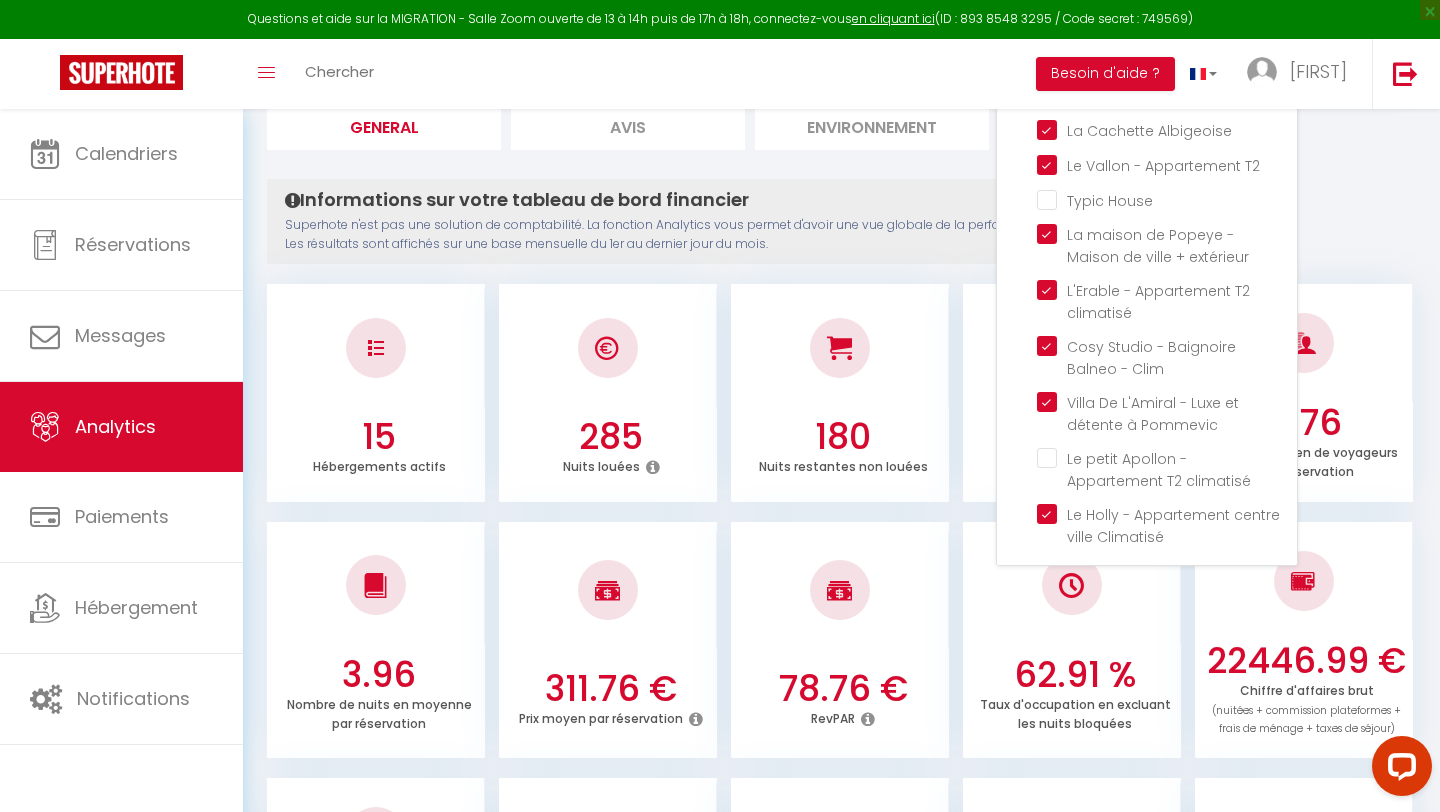click on "Informations sur votre tableau de bord financier" at bounding box center (751, 200) 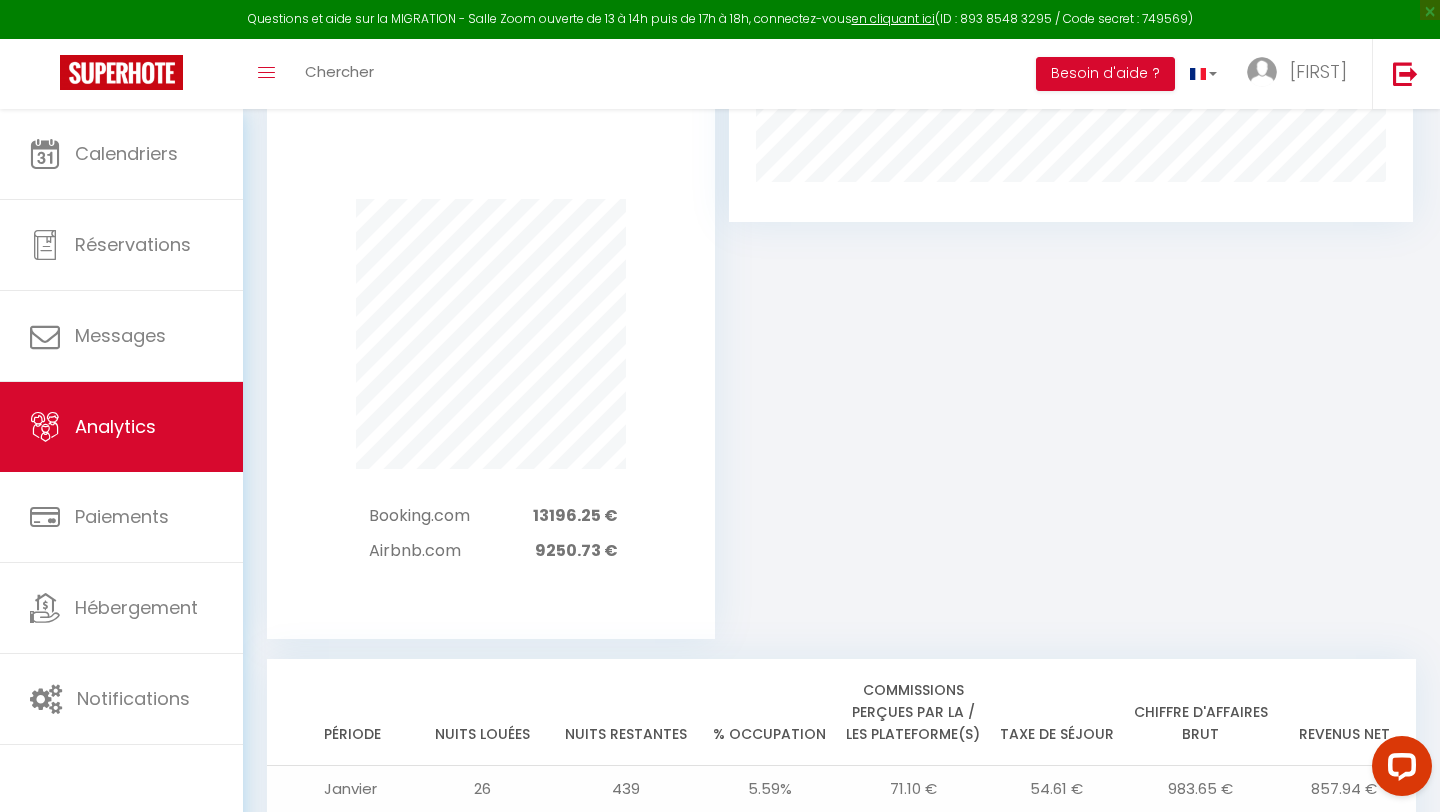 scroll, scrollTop: 0, scrollLeft: 0, axis: both 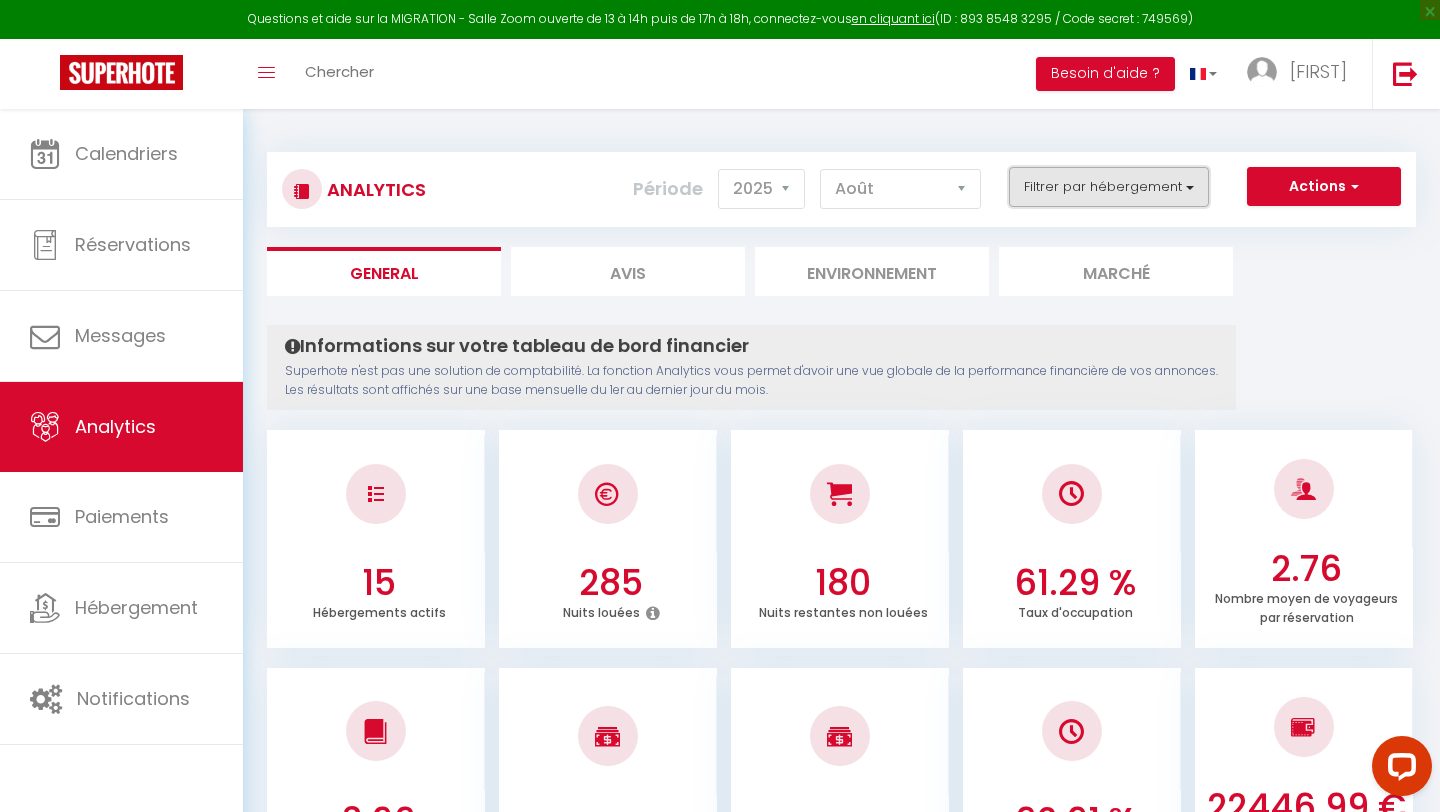 click on "Filtrer par hébergement" at bounding box center (1109, 187) 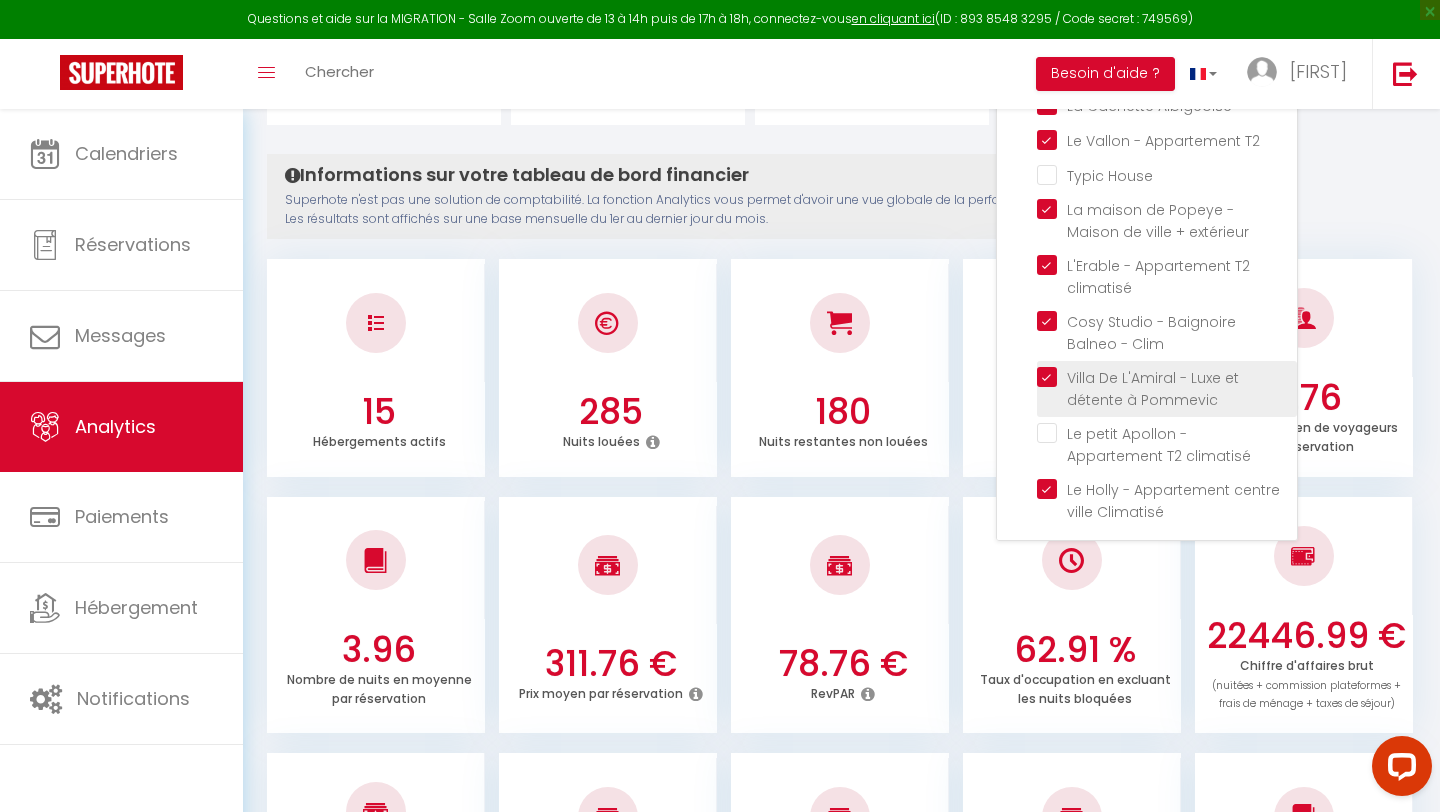 scroll, scrollTop: 0, scrollLeft: 0, axis: both 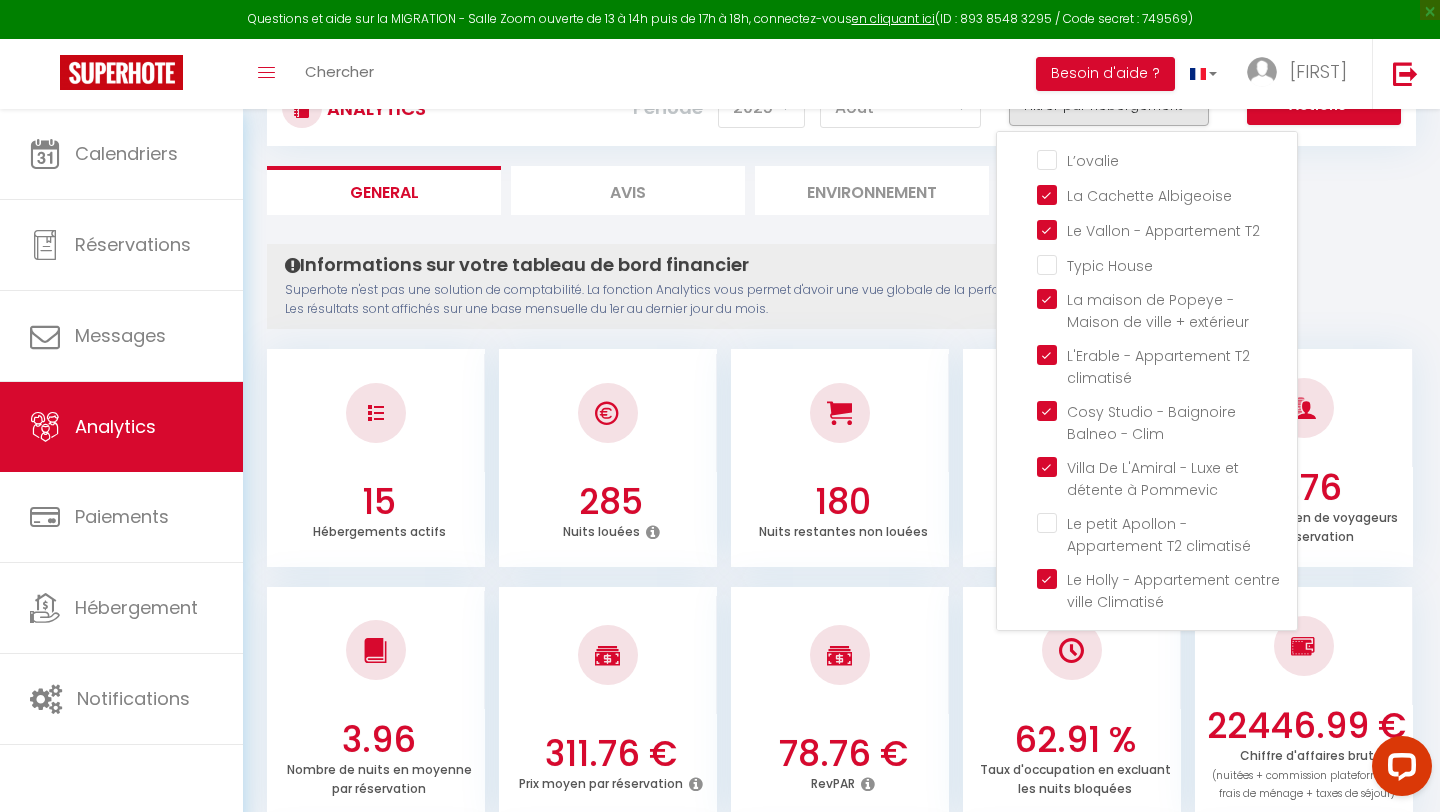 click on "Analytics
Actions
Génération SuperConciergerie   Génération SuperAnalyzer   Génération SuperExtractor   Exporter Taxe de séjour
Filtrer par hébergement
Tous
LE JULA - Appartement T2 Proche centre - Parking
La maison d'Edouard
L'Aphyllante - Appartement T2
La petite Garenne - T2 Climatisé et jardin privé
Le Bohème - T2 Centre Ville - CLIM - Parking
Run'Aldi - Maison de Ville Climatisée - 2 Chambres
Le Phoenix - T3 Centre Ville Clim
L’ovalie" at bounding box center (841, 1460) 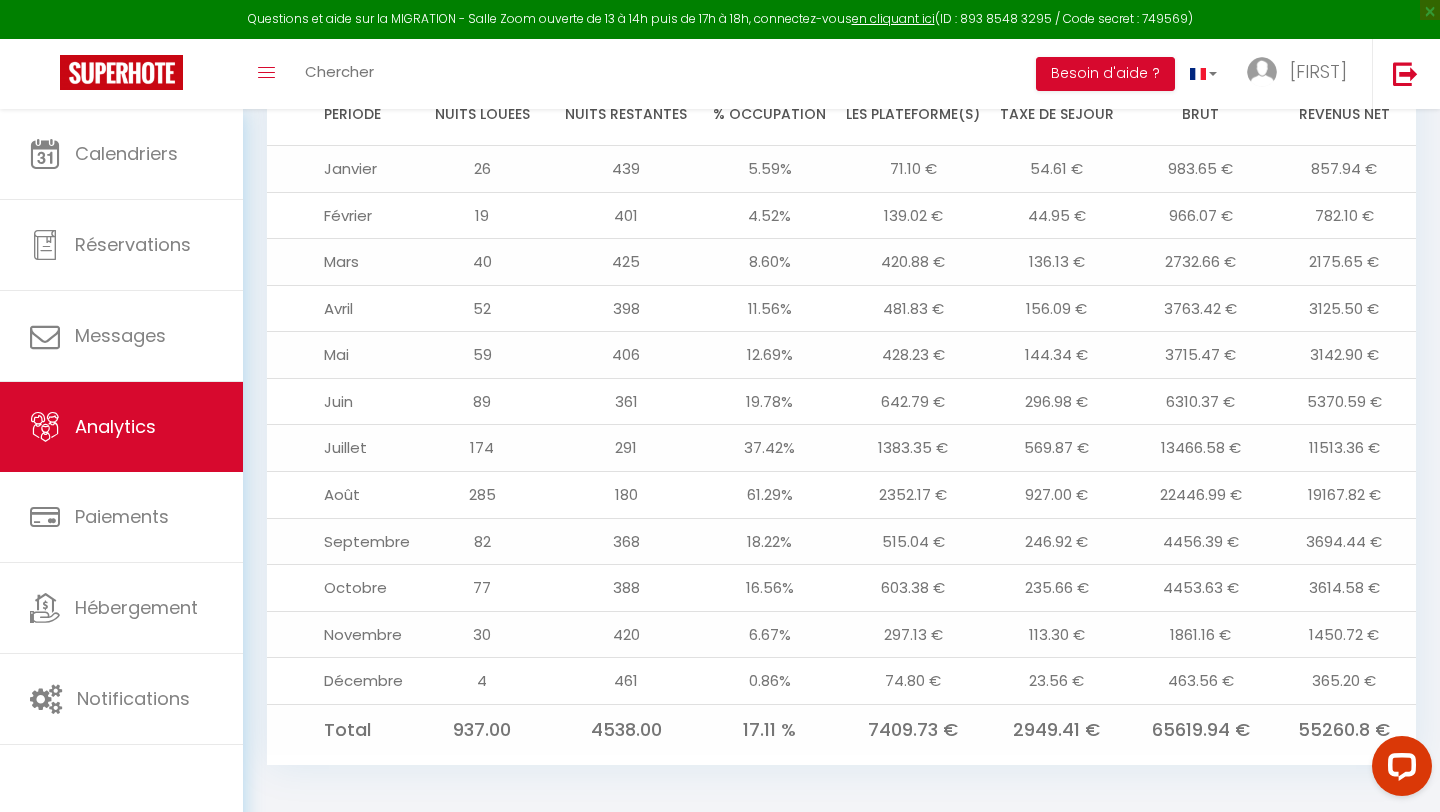scroll, scrollTop: 2164, scrollLeft: 0, axis: vertical 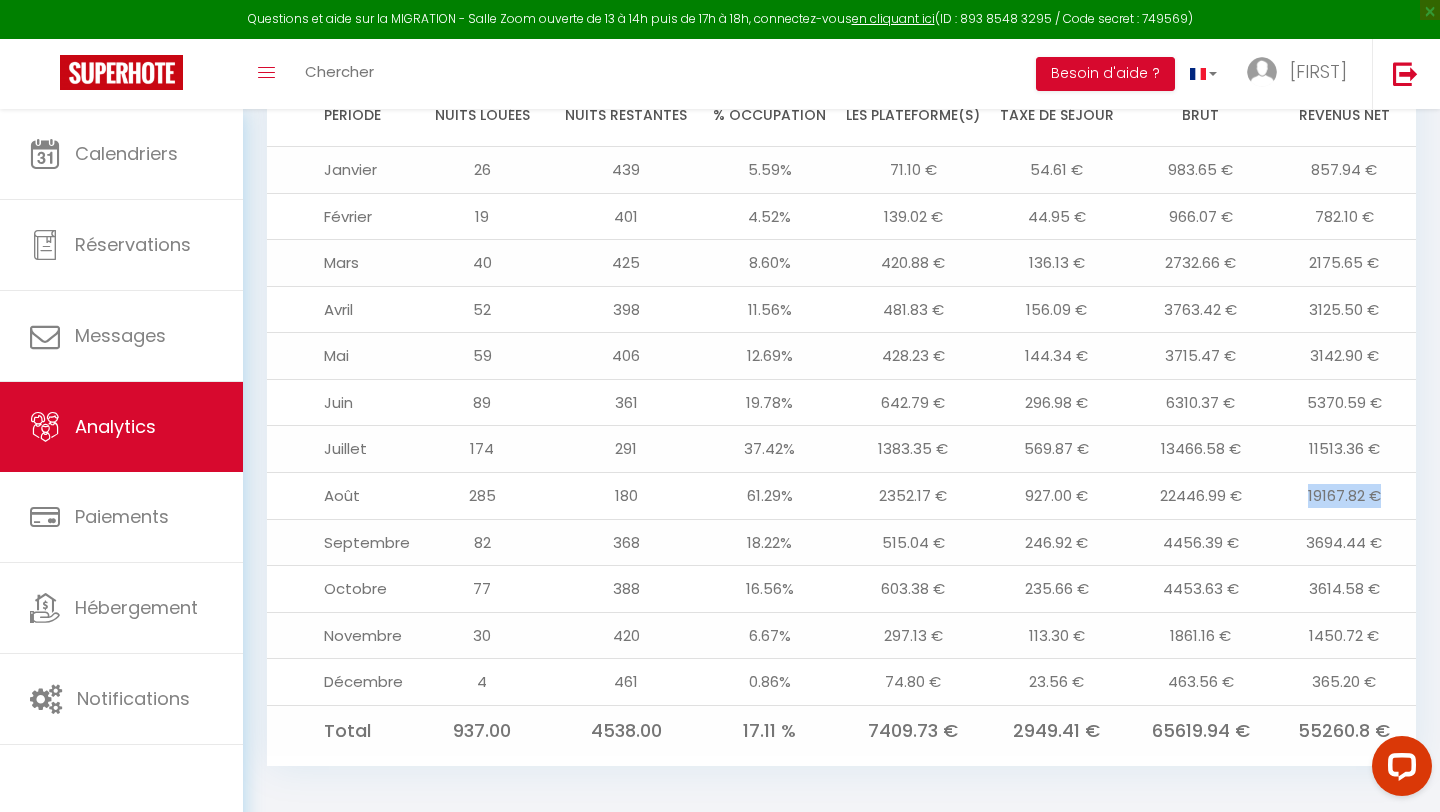 drag, startPoint x: 1301, startPoint y: 498, endPoint x: 1377, endPoint y: 499, distance: 76.00658 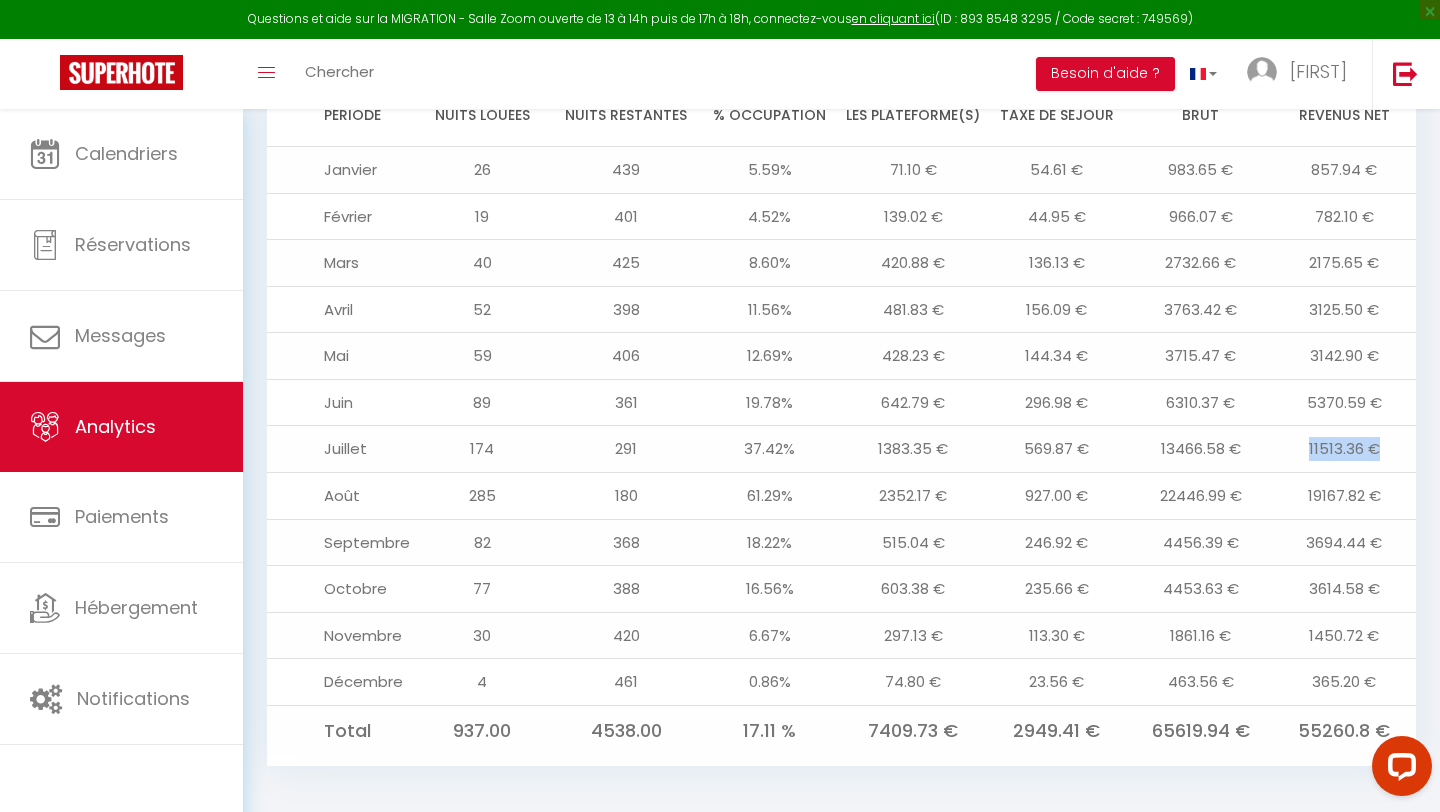 drag, startPoint x: 1301, startPoint y: 451, endPoint x: 1355, endPoint y: 462, distance: 55.108982 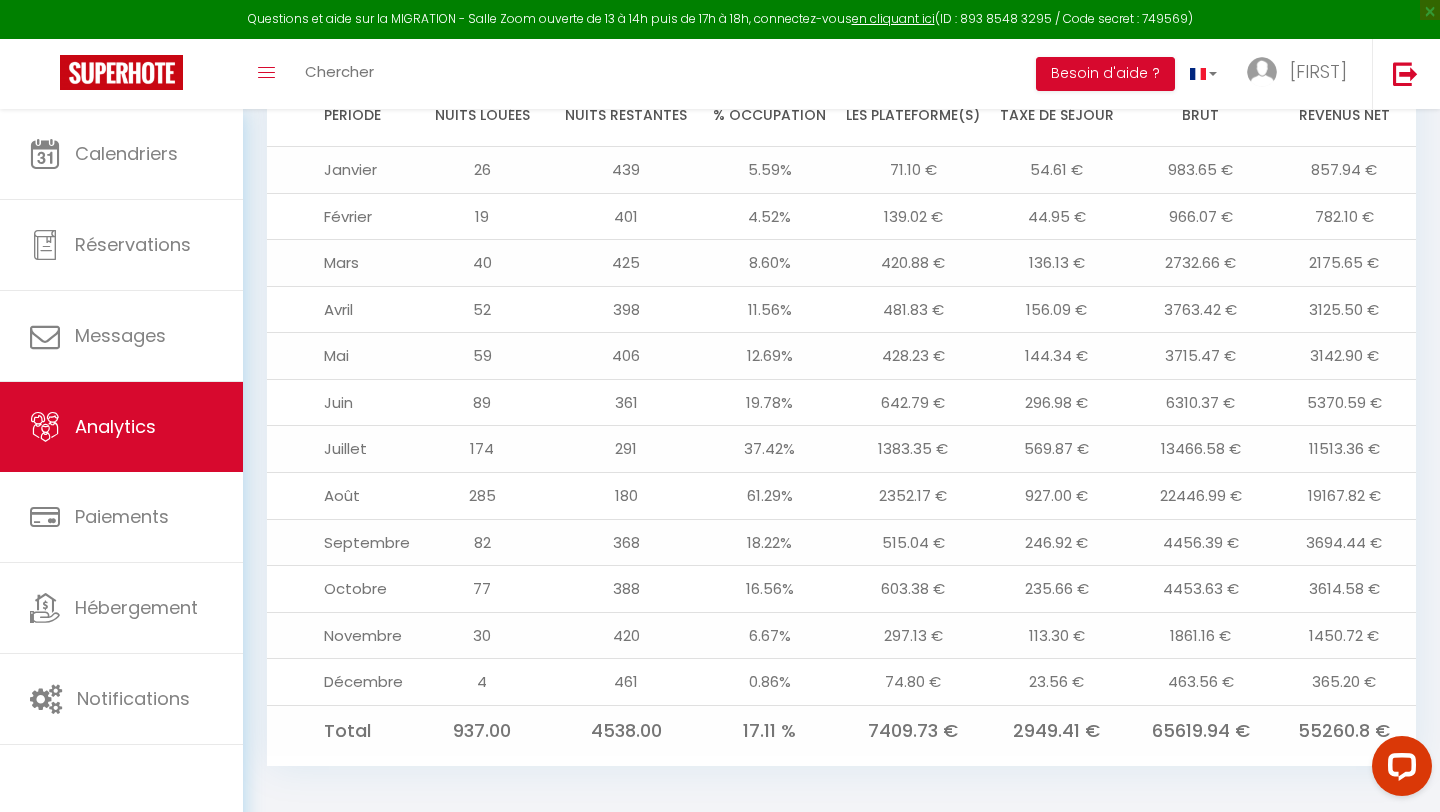 click on "6310.37 €" at bounding box center (1201, 402) 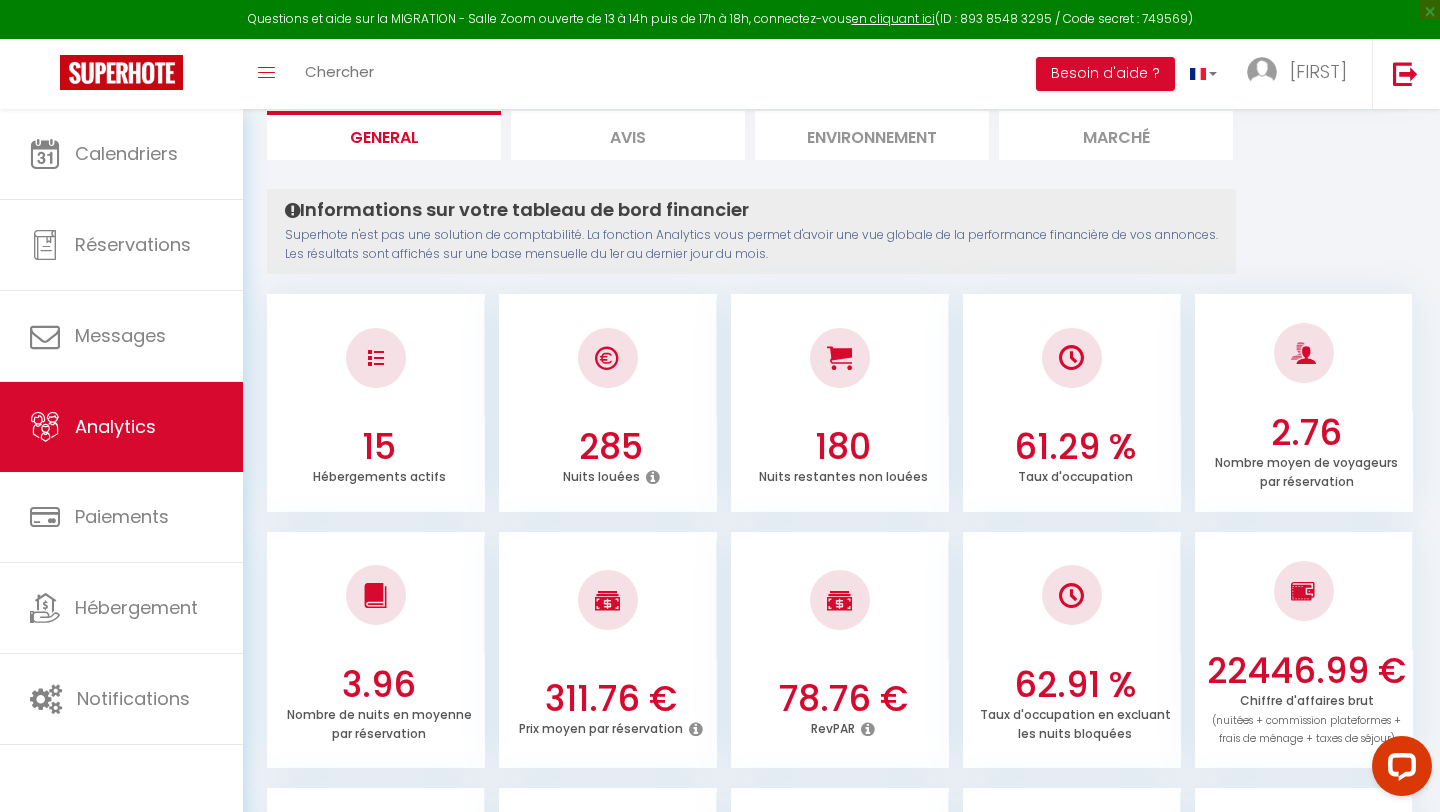 scroll, scrollTop: 0, scrollLeft: 0, axis: both 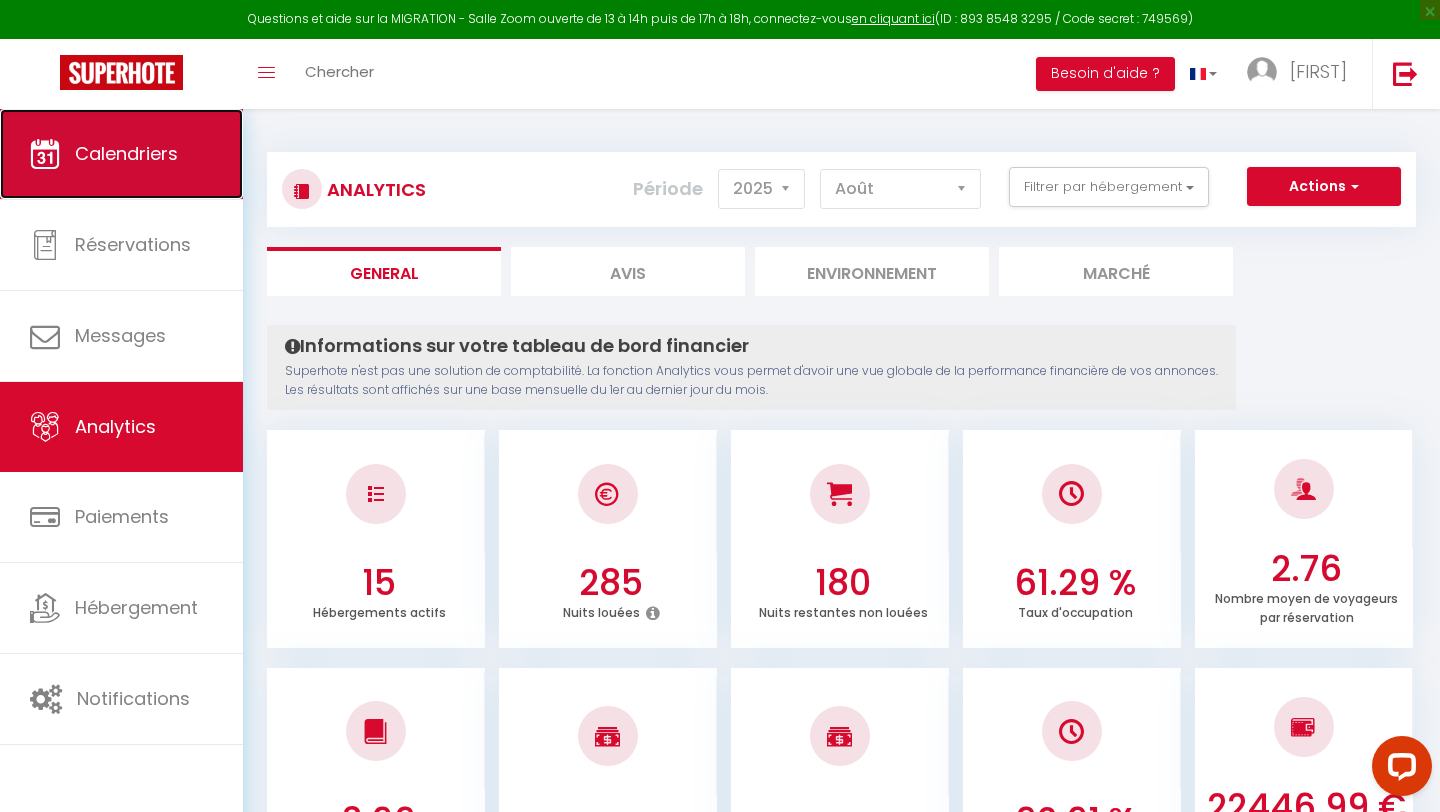 click on "Calendriers" at bounding box center (126, 153) 